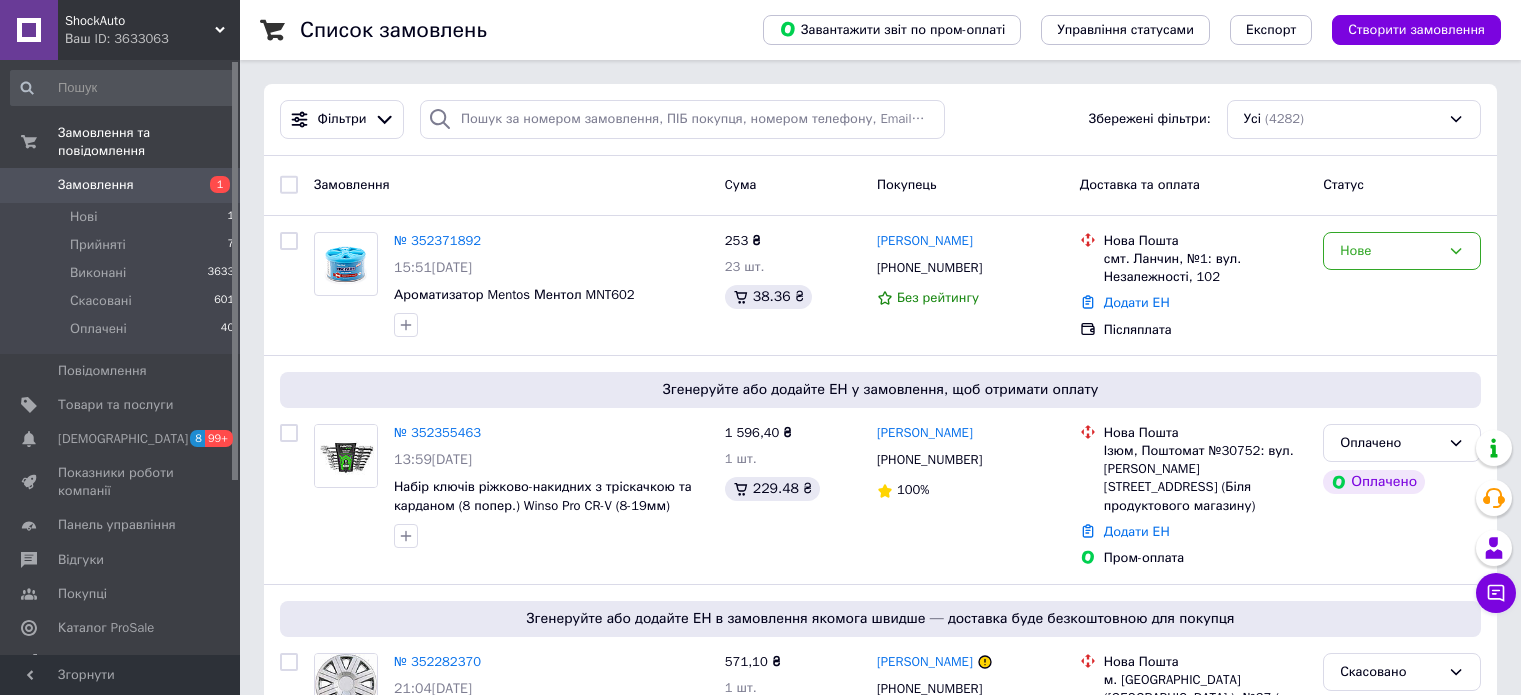 scroll, scrollTop: 330, scrollLeft: 0, axis: vertical 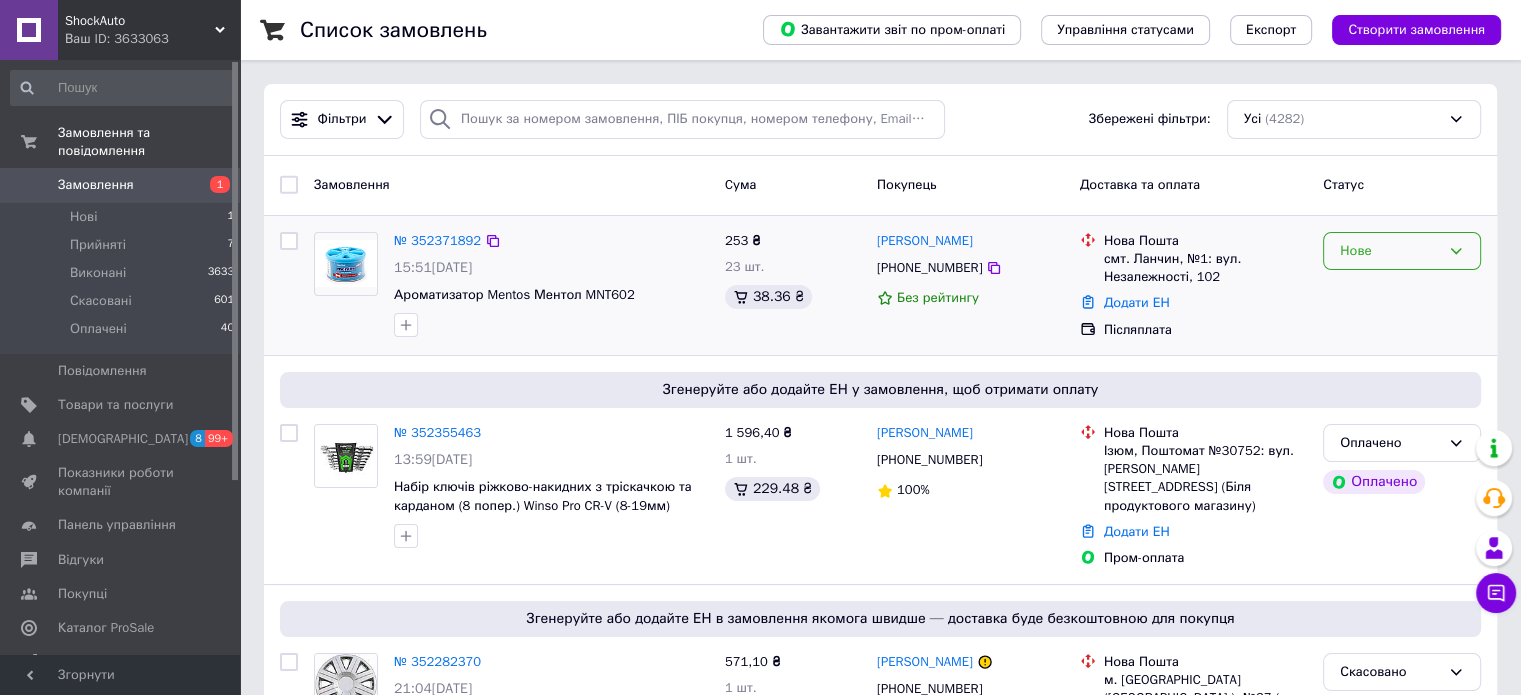 click on "Нове" at bounding box center (1402, 251) 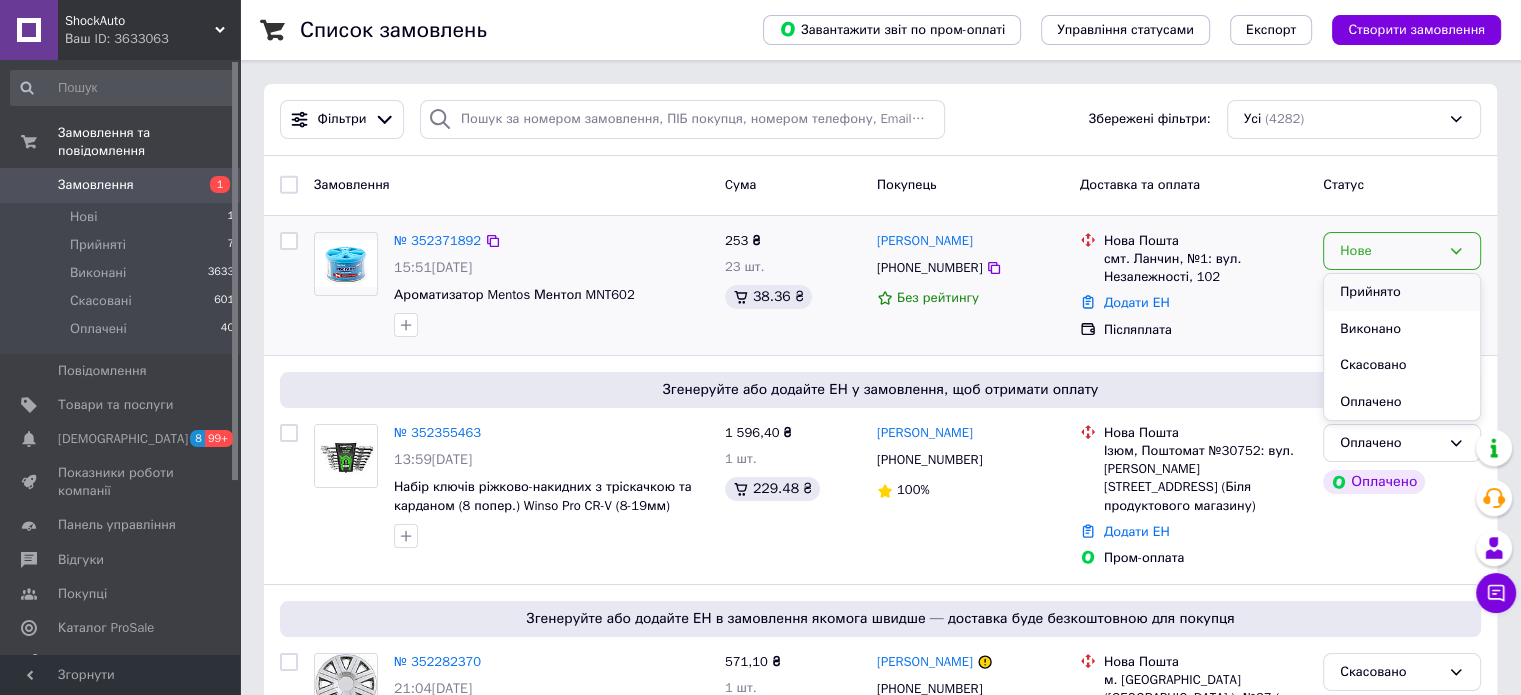 click on "Прийнято" at bounding box center [1402, 292] 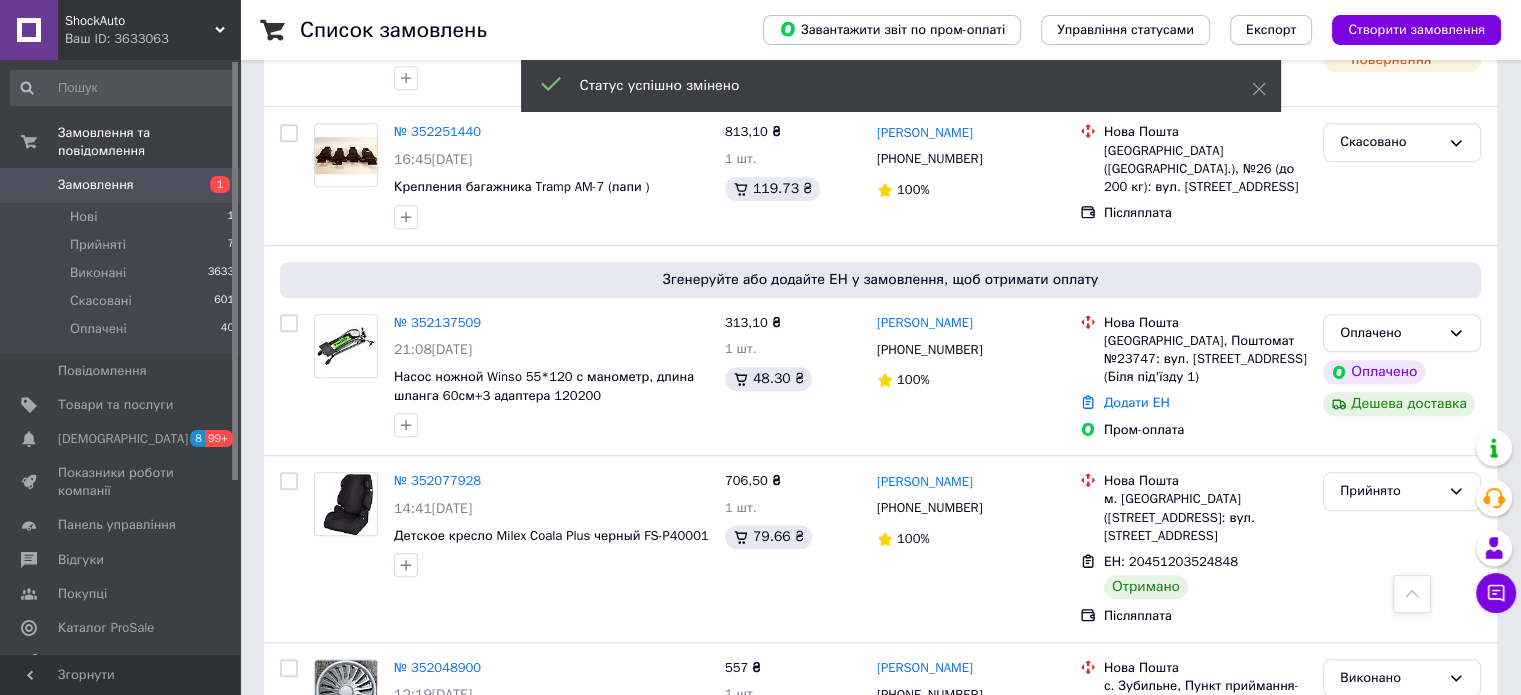 scroll, scrollTop: 1406, scrollLeft: 0, axis: vertical 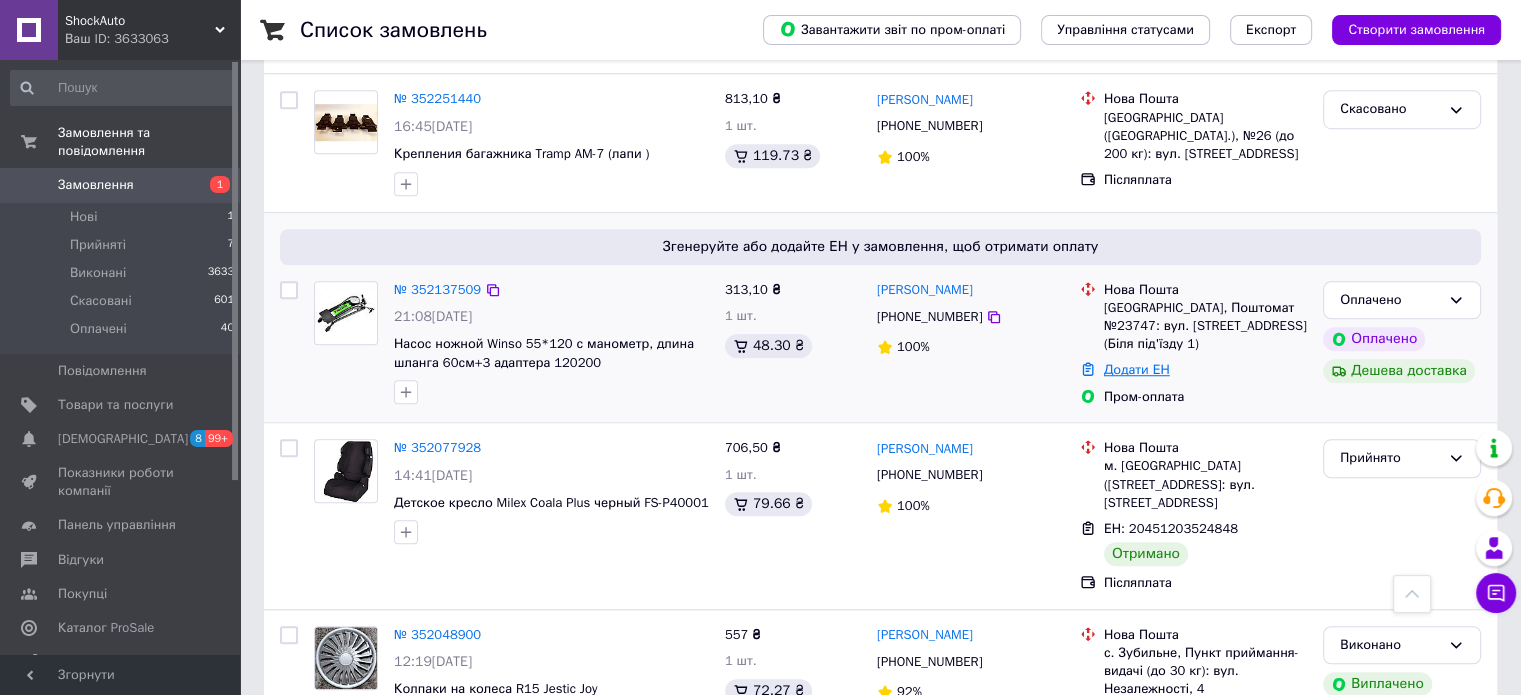 click on "Додати ЕН" at bounding box center [1137, 369] 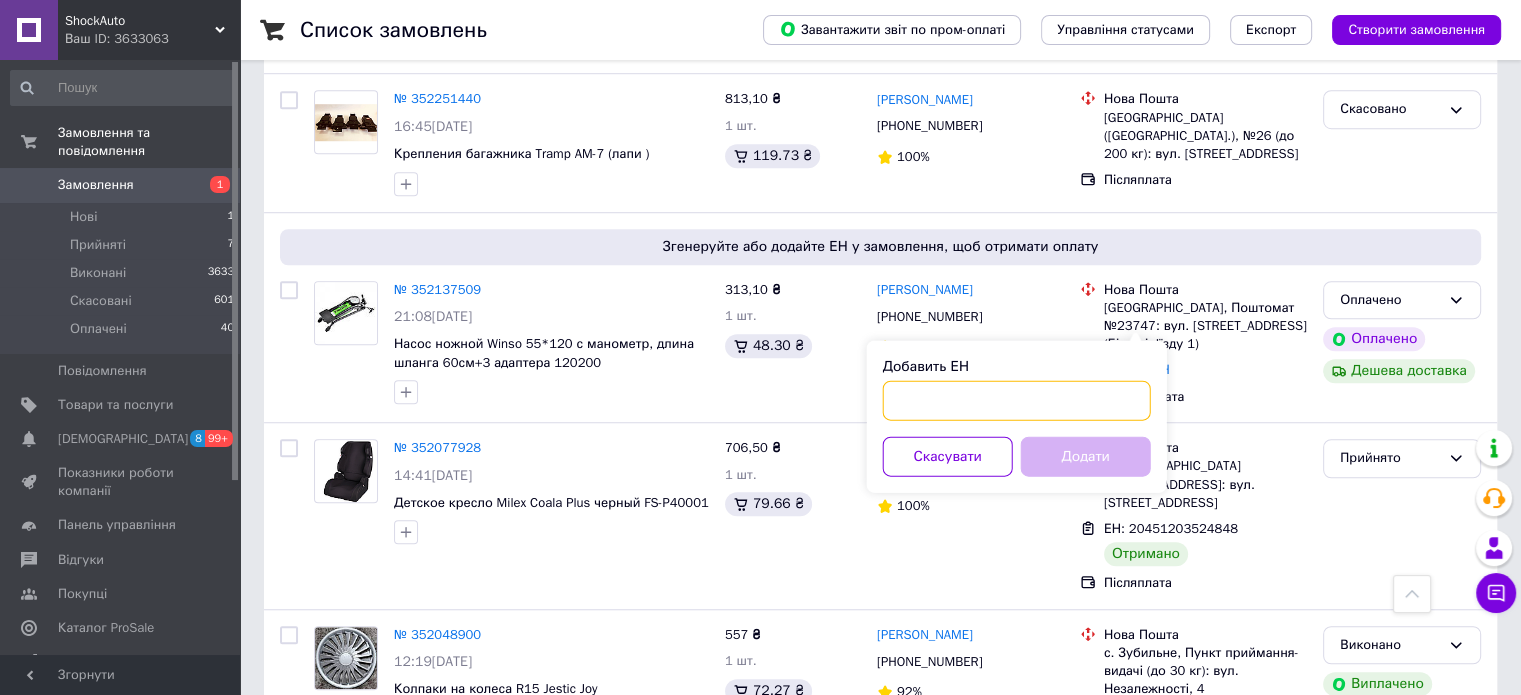 click on "Добавить ЕН" at bounding box center (1017, 400) 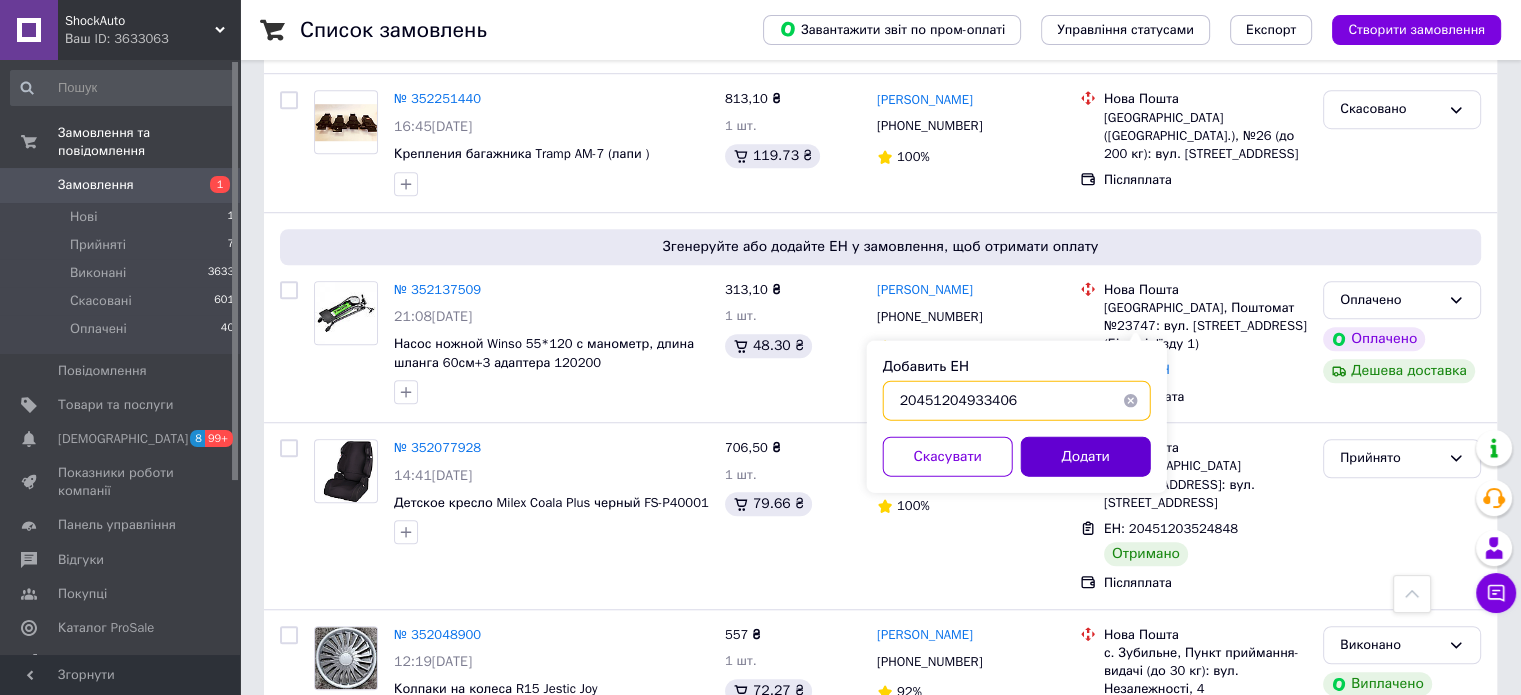 type on "20451204933406" 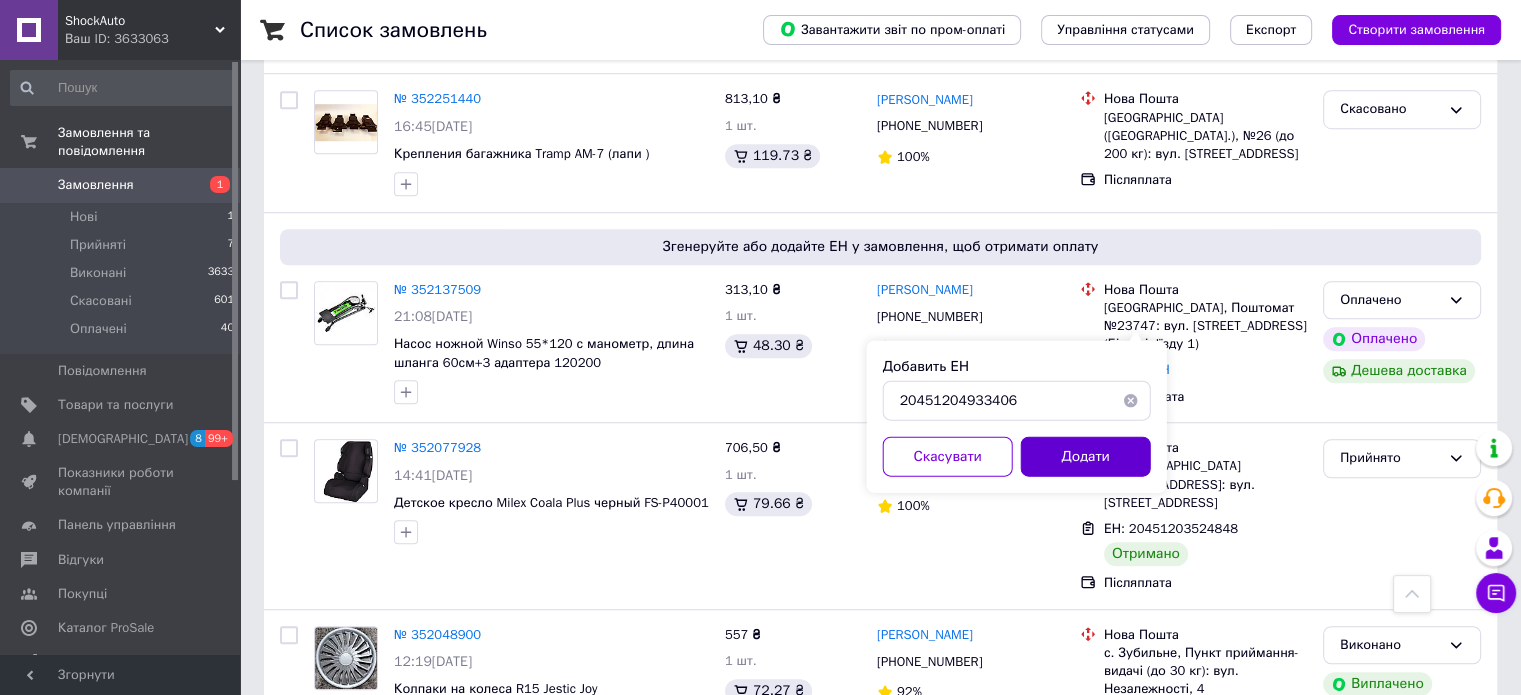 click on "Додати" at bounding box center [1086, 456] 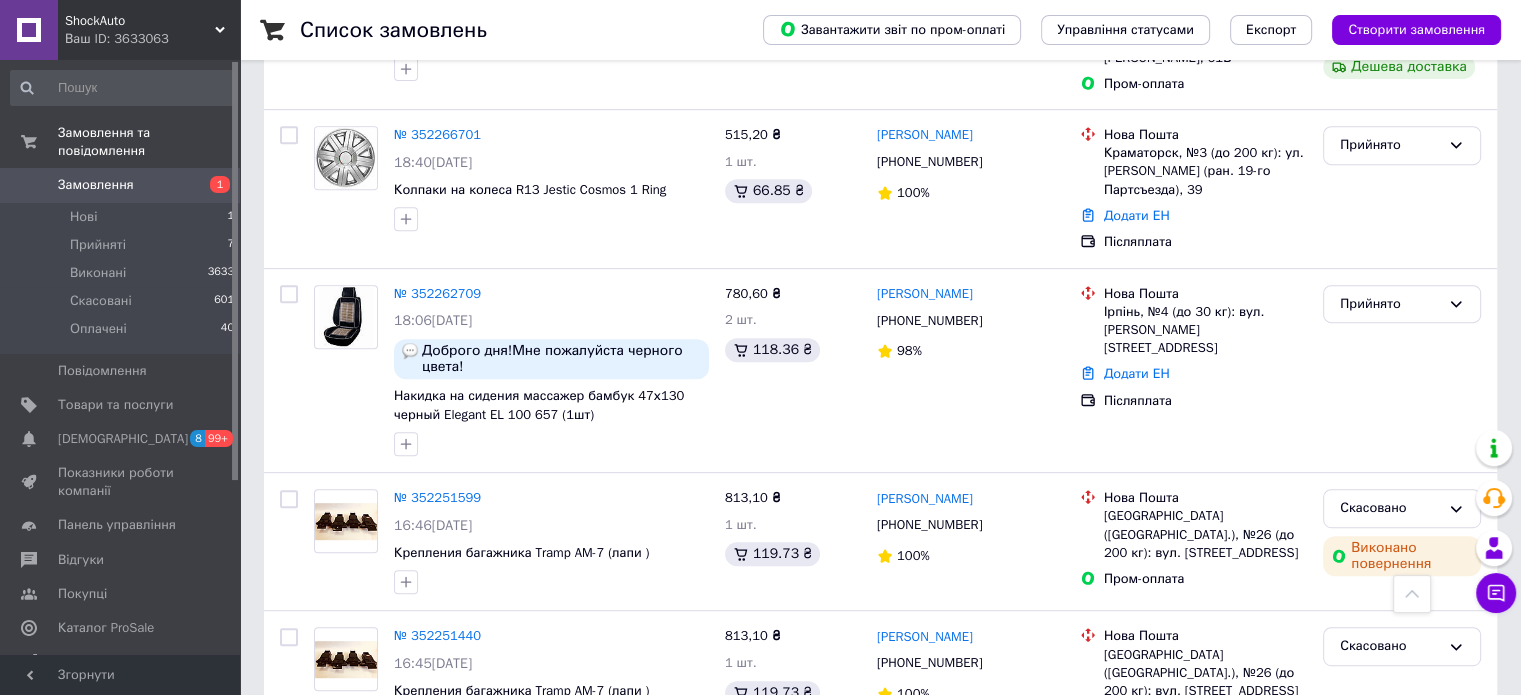scroll, scrollTop: 860, scrollLeft: 0, axis: vertical 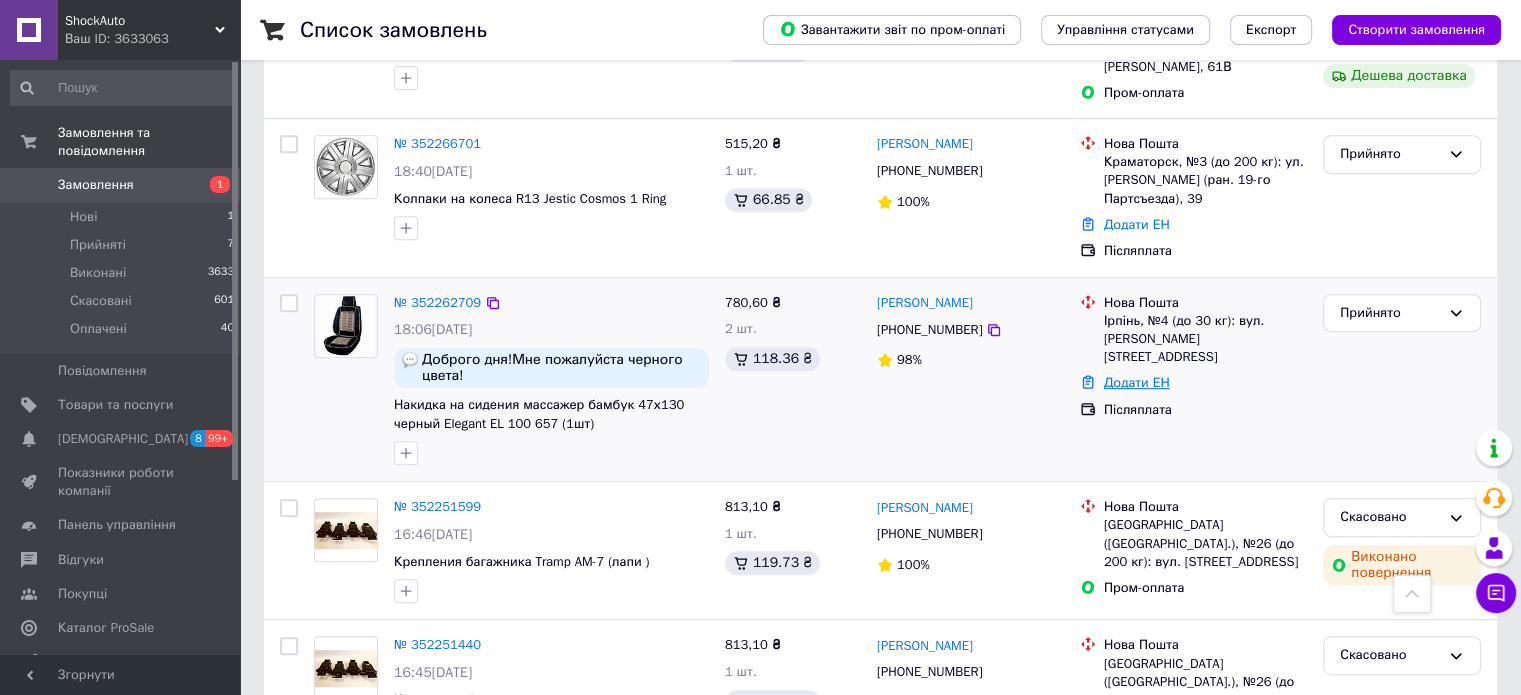 click on "Додати ЕН" at bounding box center [1137, 382] 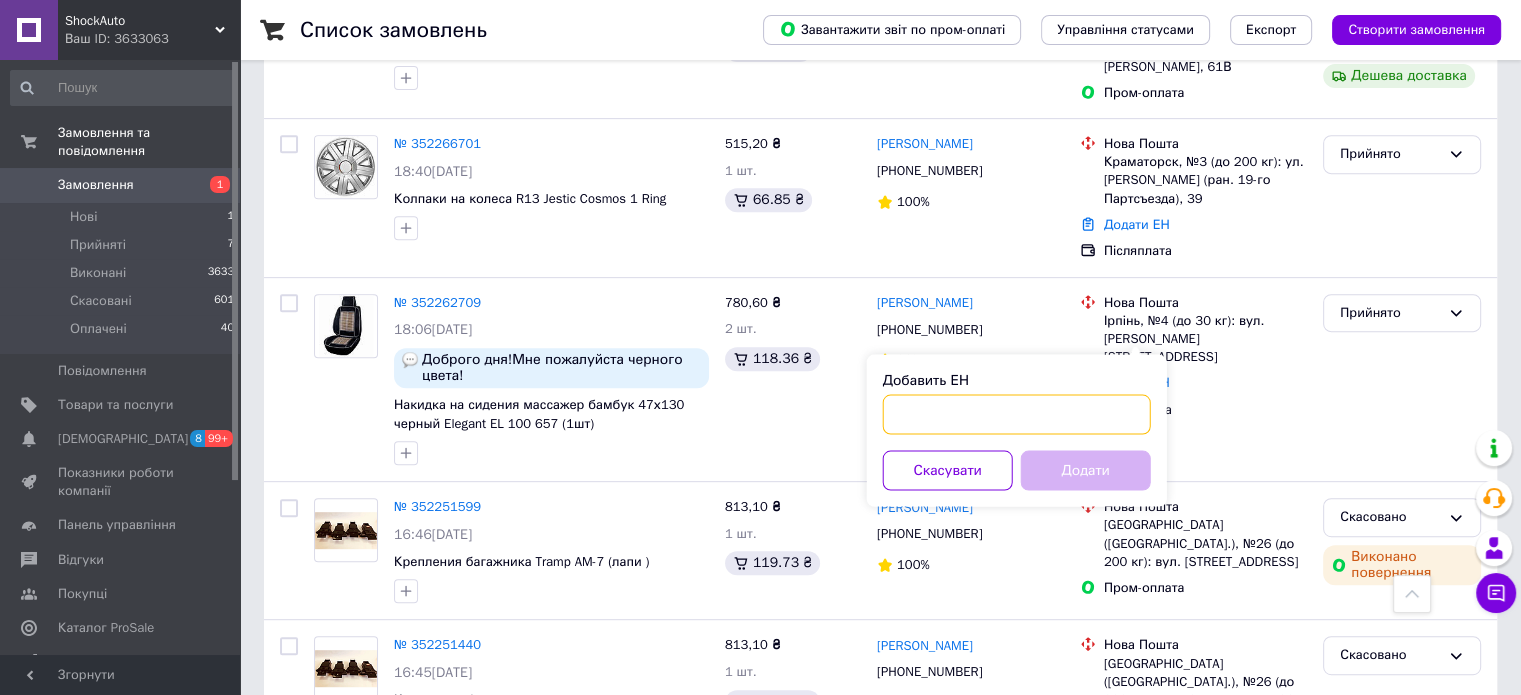 click on "Добавить ЕН" at bounding box center (1017, 414) 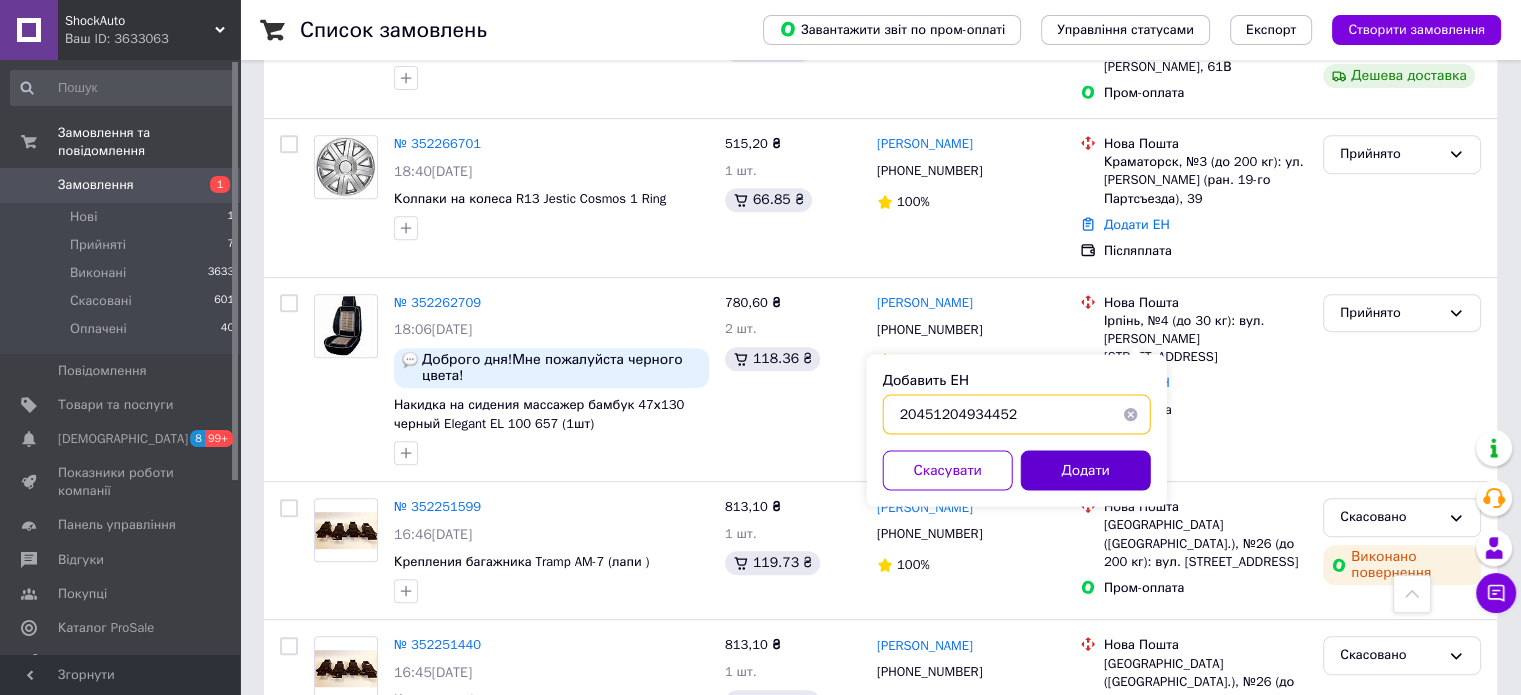 type on "20451204934452" 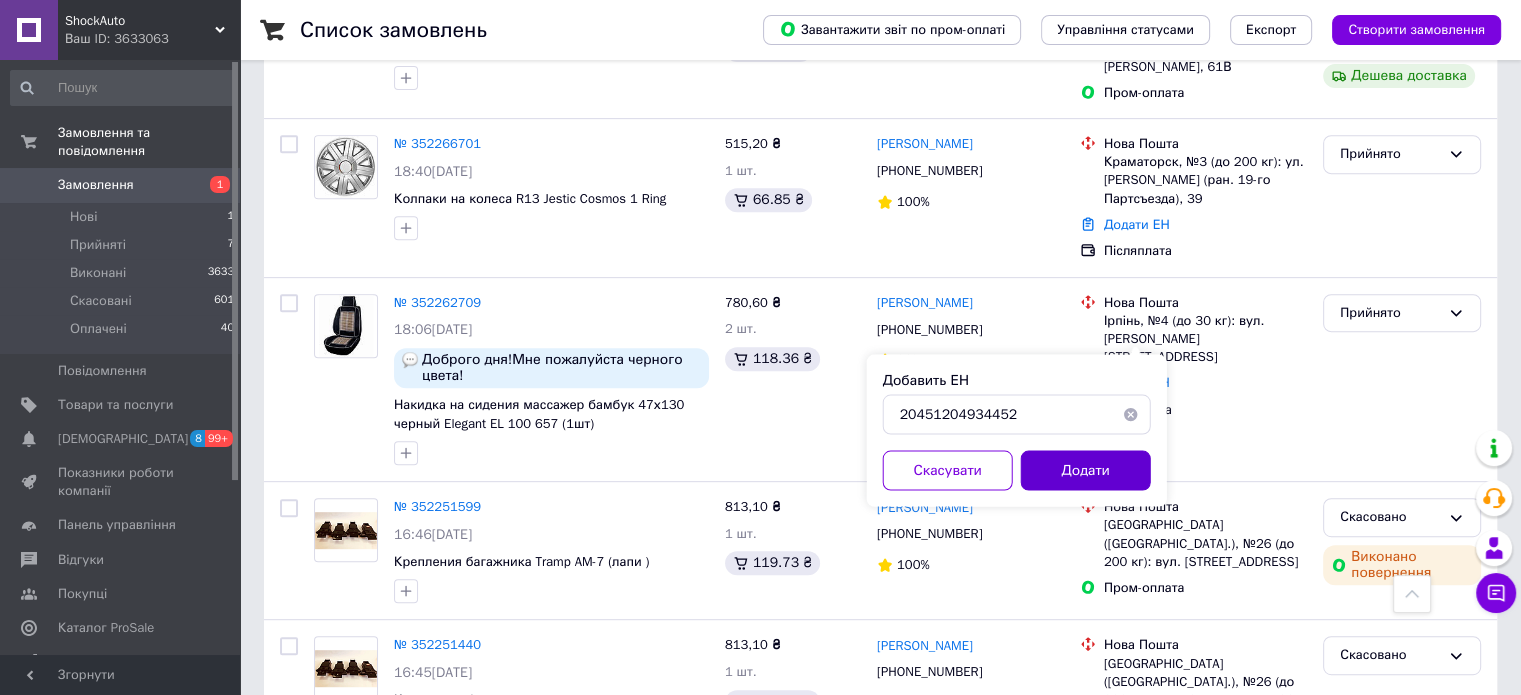 click on "Додати" at bounding box center (1086, 470) 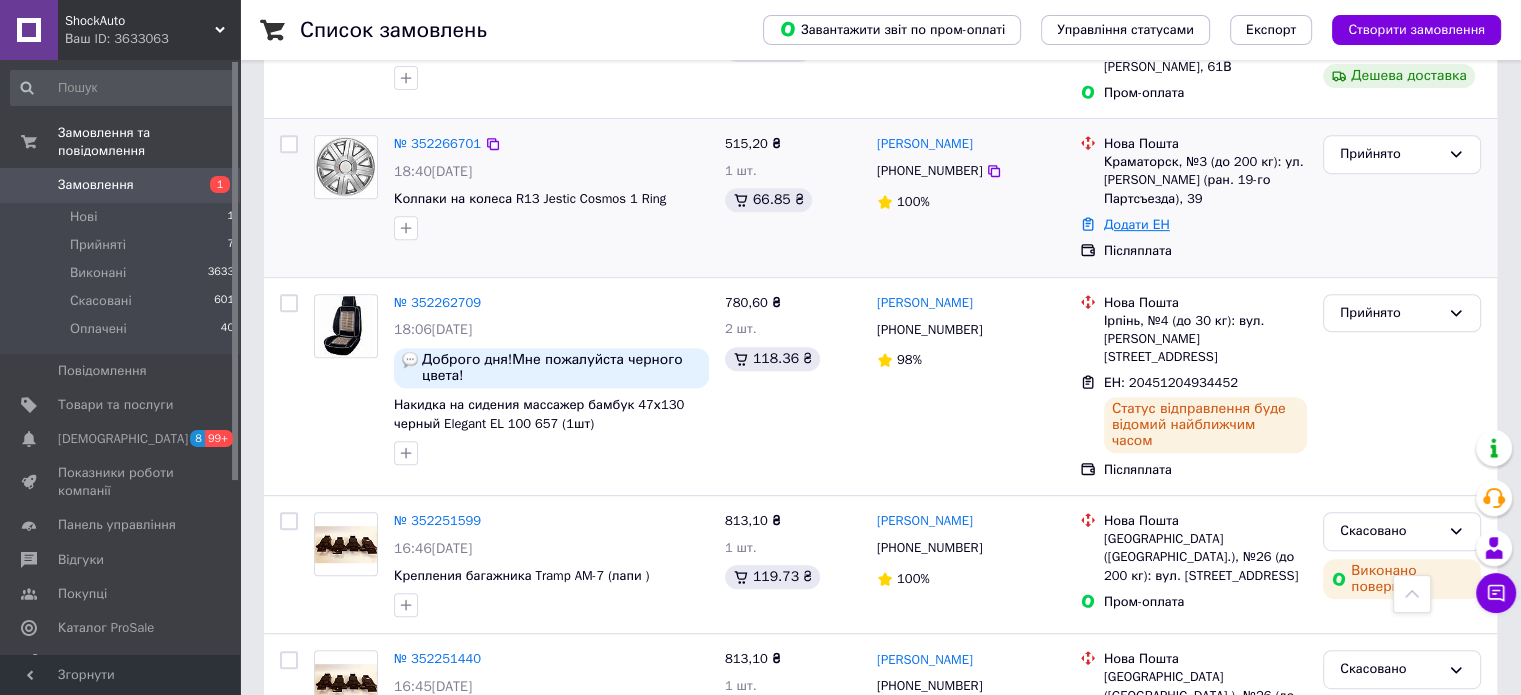 click on "Додати ЕН" at bounding box center (1137, 224) 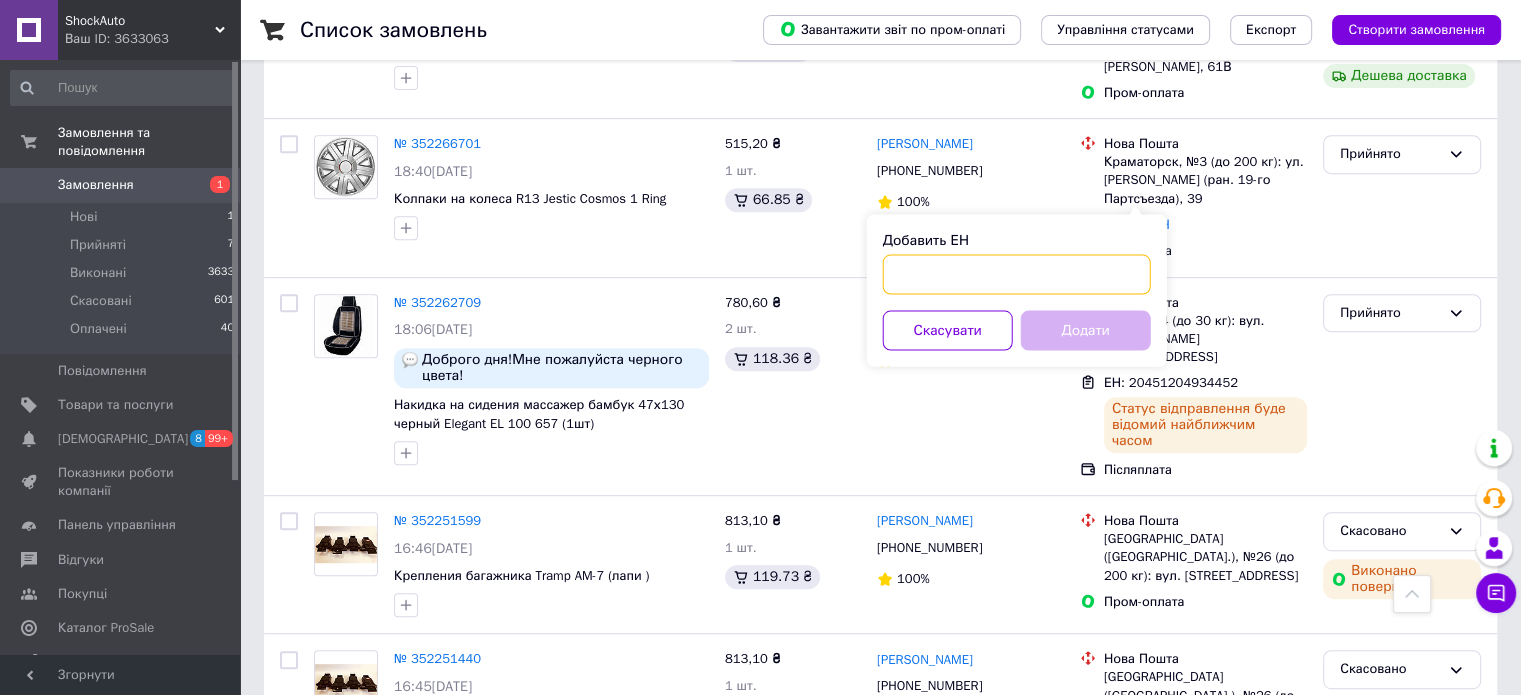 click on "Добавить ЕН" at bounding box center [1017, 274] 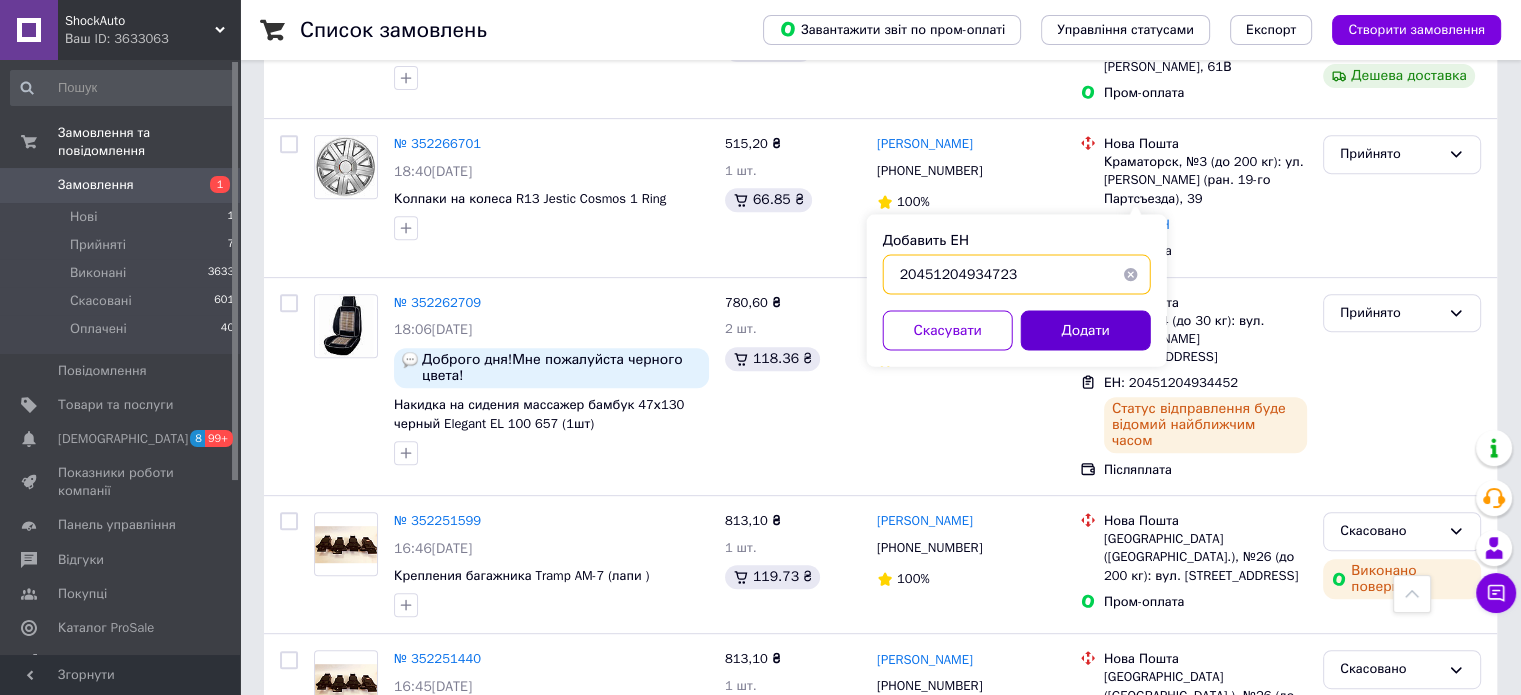 type on "20451204934723" 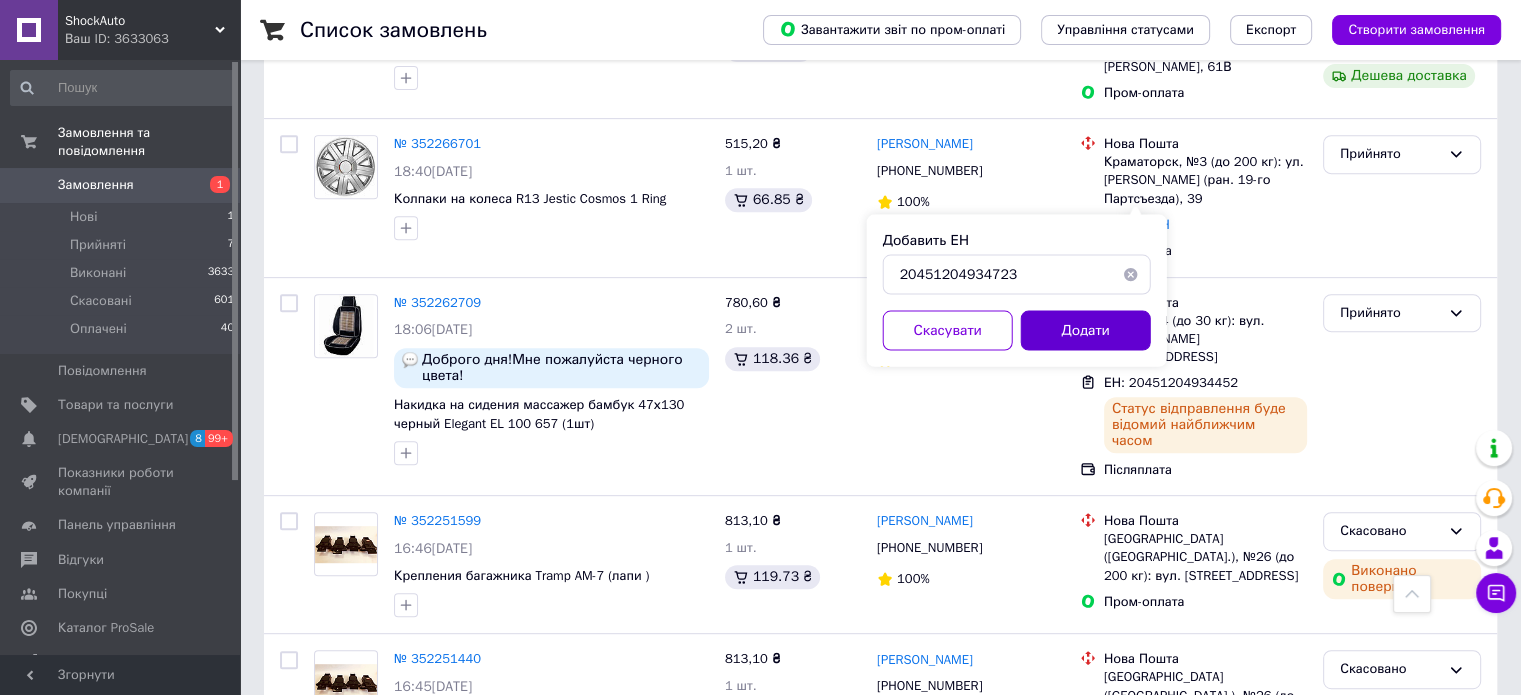 click on "Додати" at bounding box center (1086, 330) 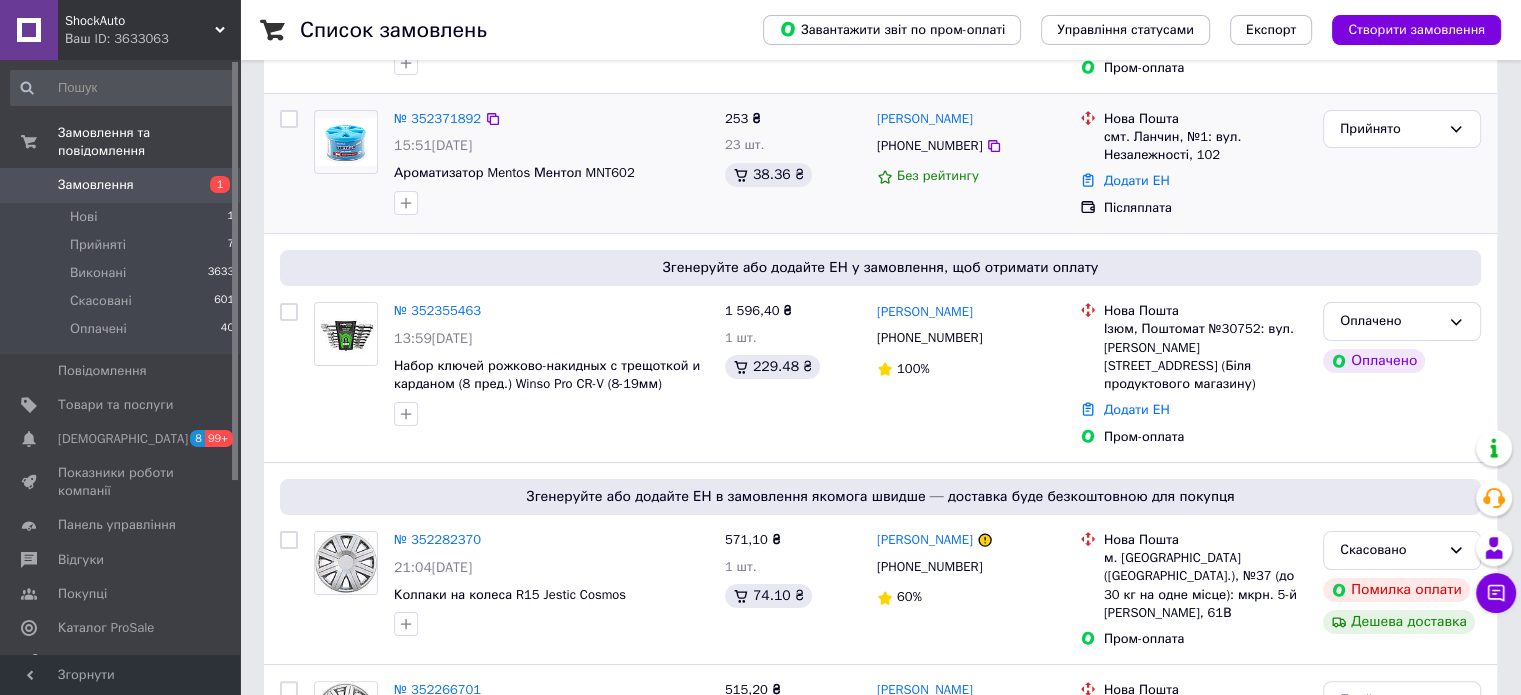 scroll, scrollTop: 295, scrollLeft: 0, axis: vertical 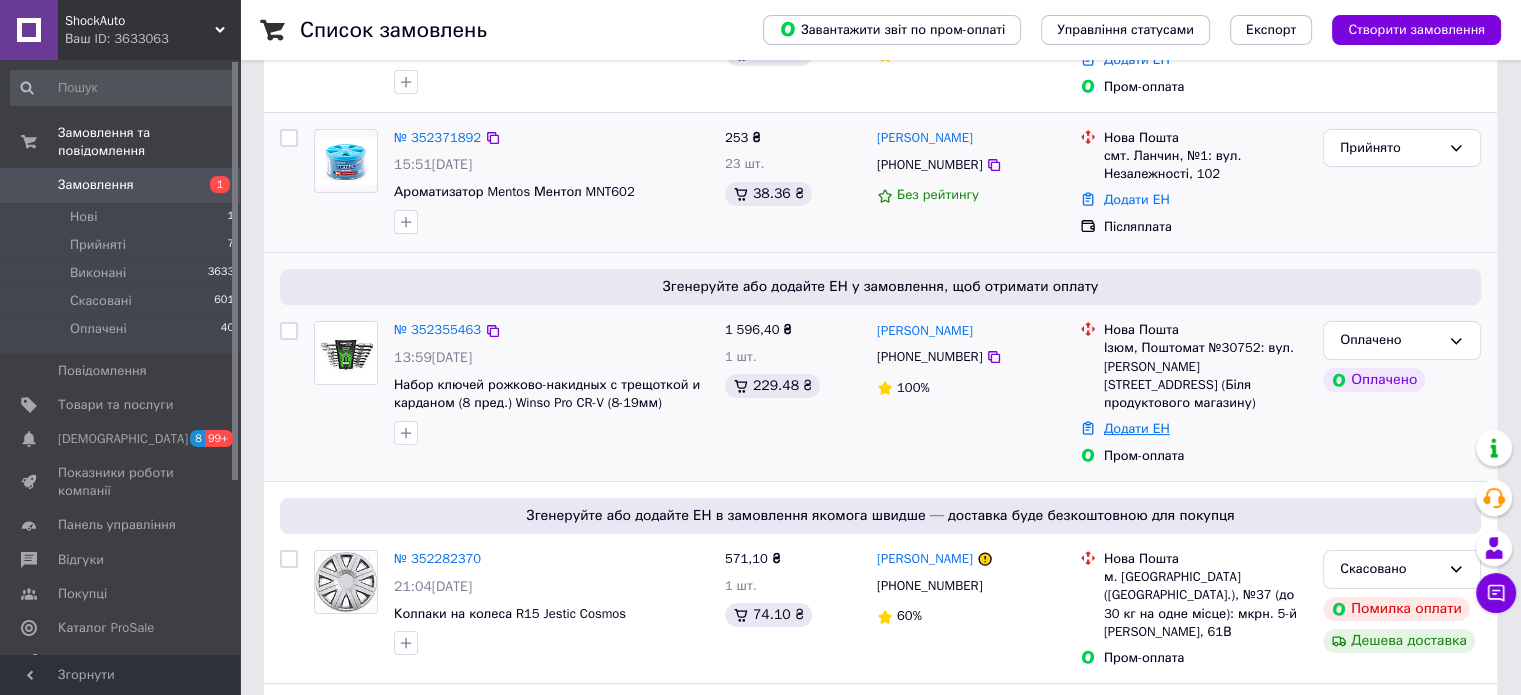 click on "Додати ЕН" at bounding box center [1137, 428] 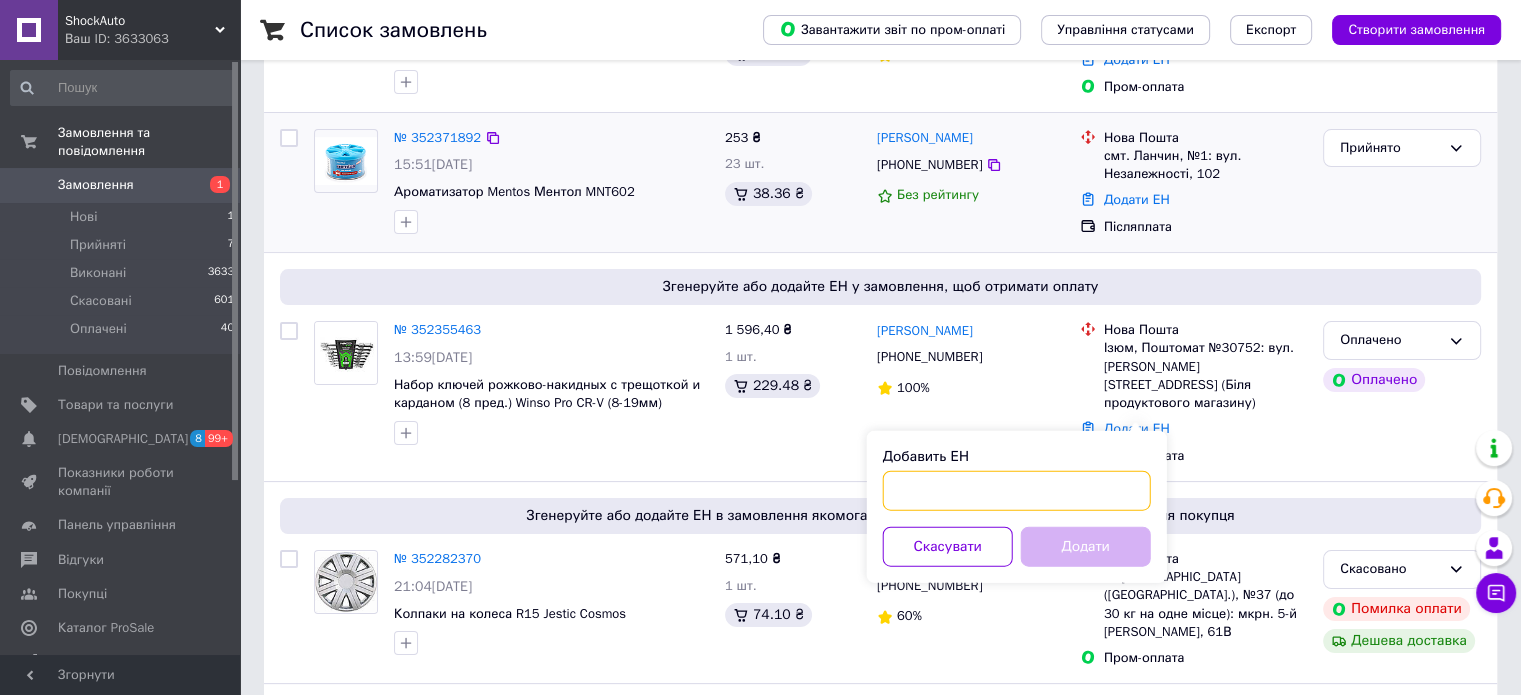 click on "Добавить ЕН" at bounding box center [1017, 491] 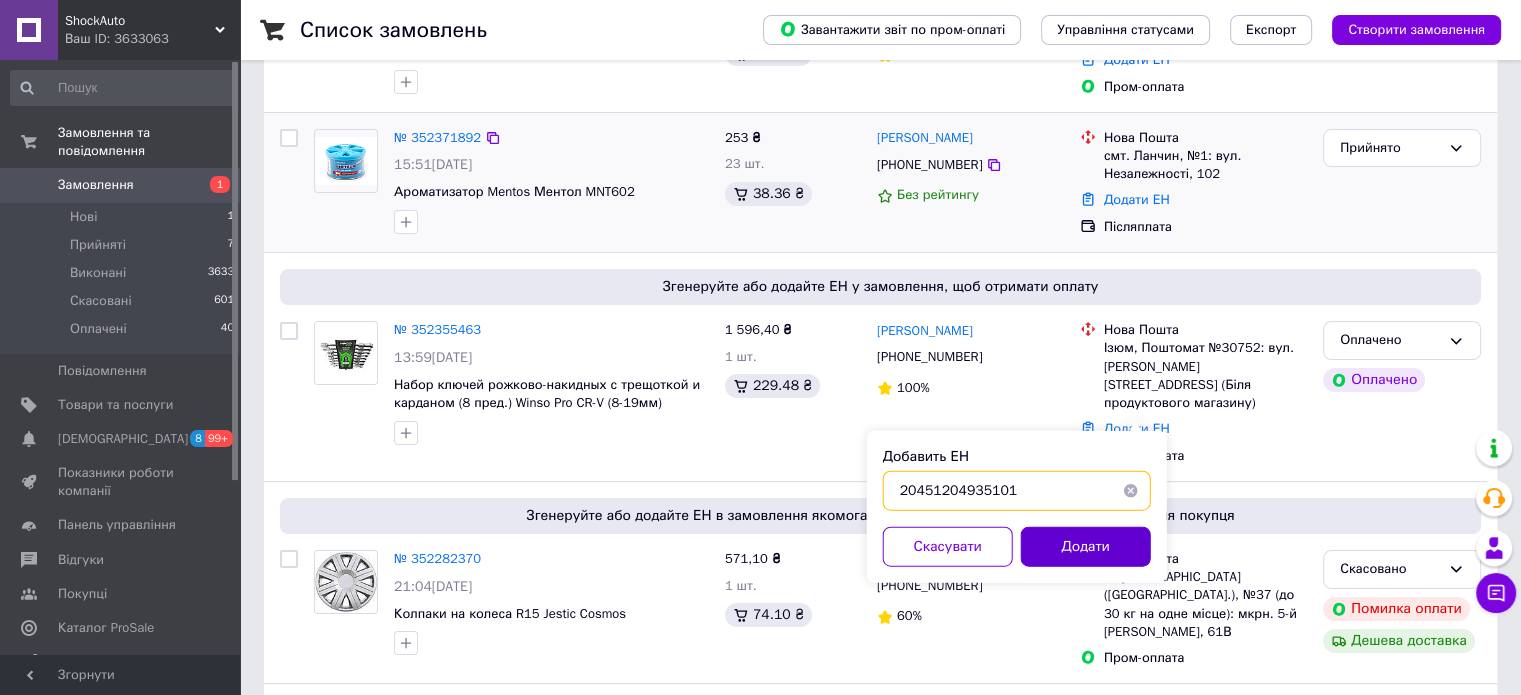 type on "20451204935101" 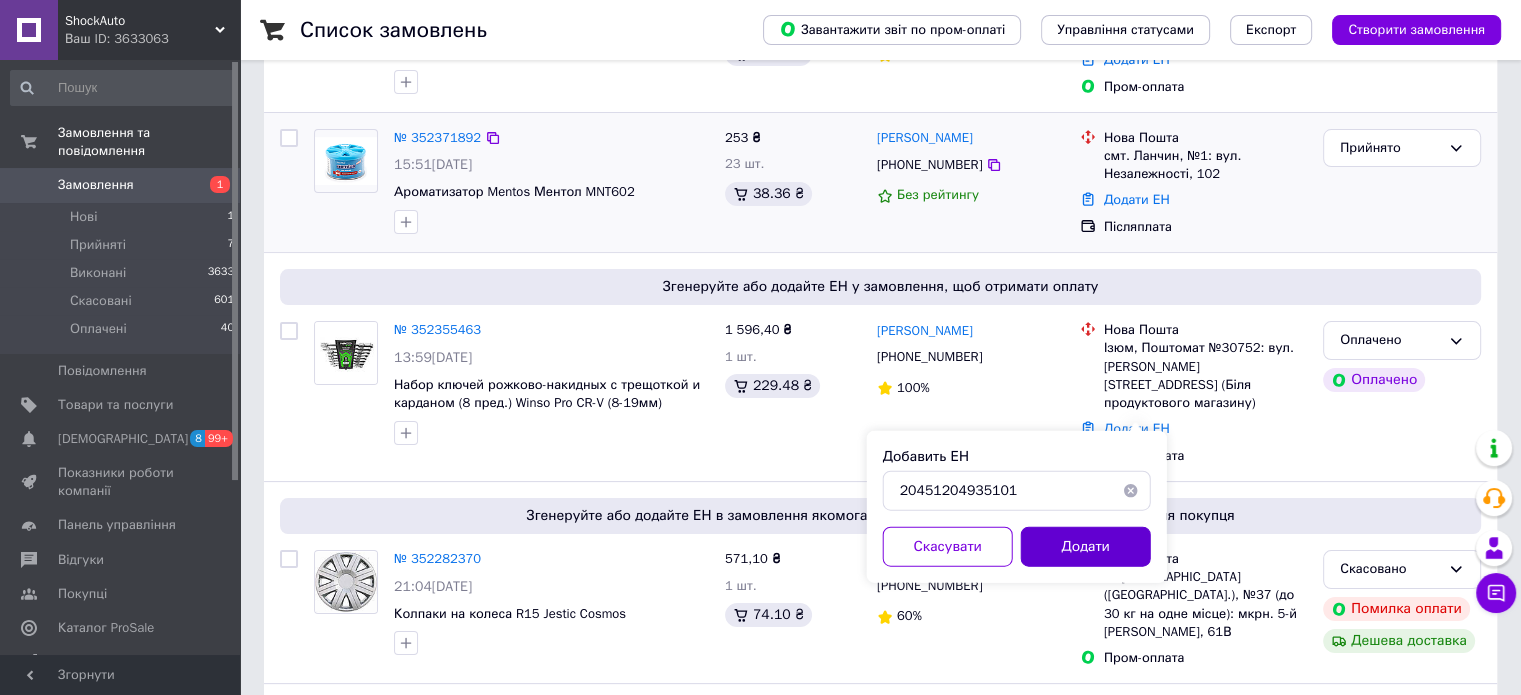 click on "Додати" at bounding box center [1086, 547] 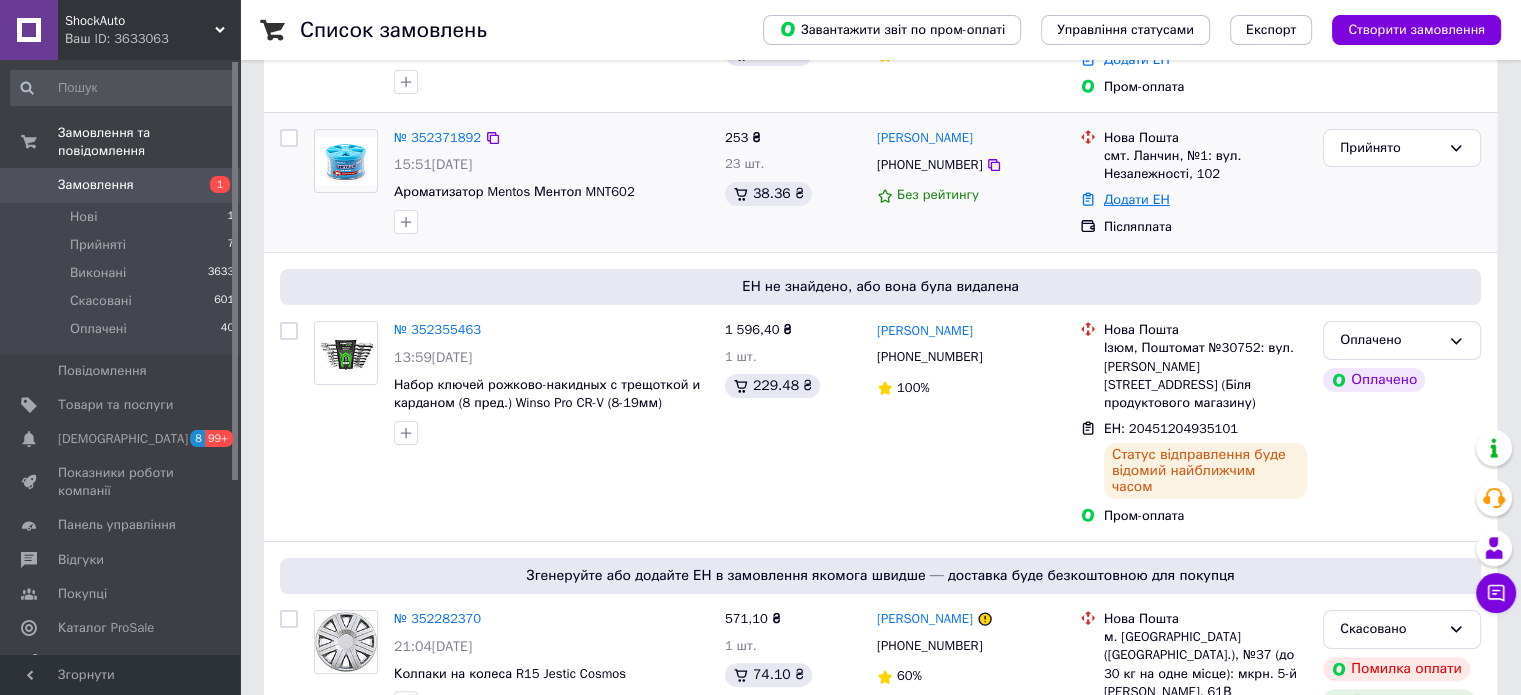 click on "Додати ЕН" at bounding box center (1137, 199) 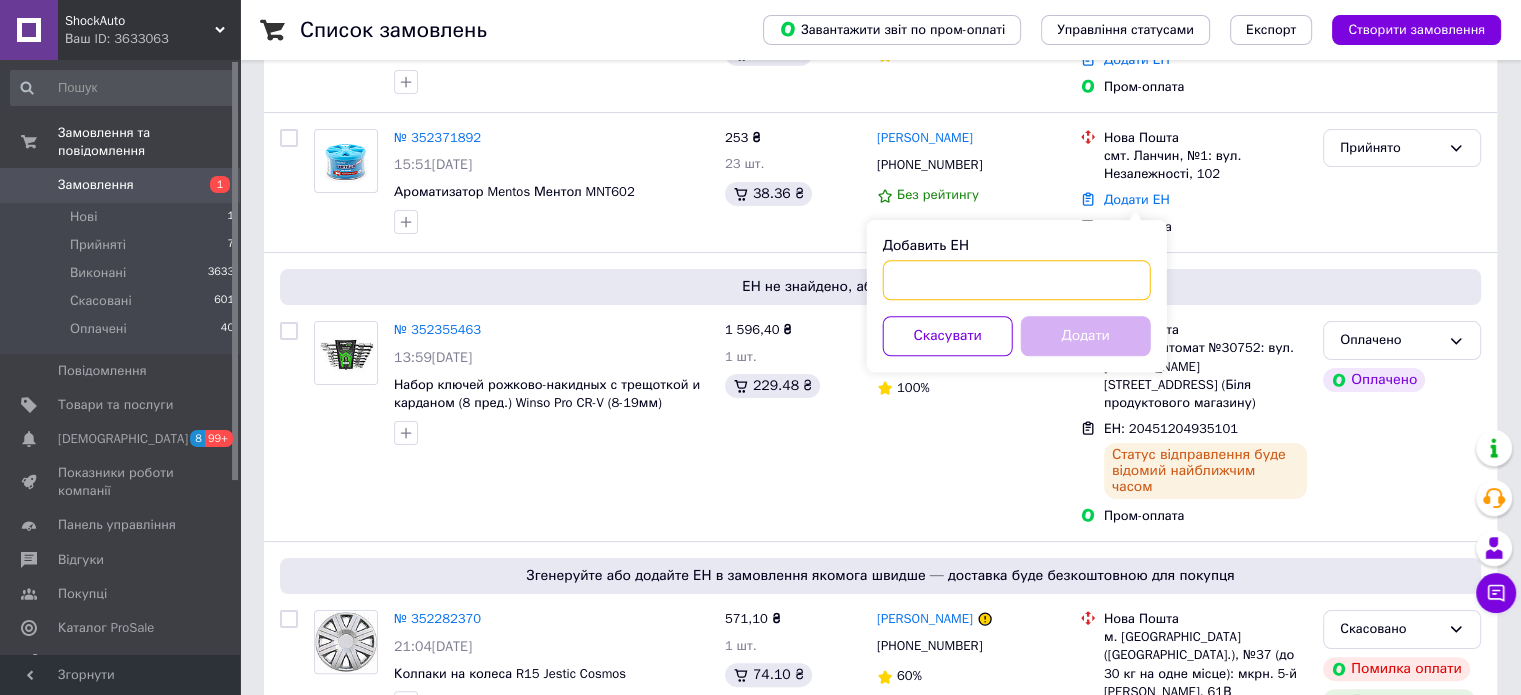 click on "Добавить ЕН" at bounding box center [1017, 280] 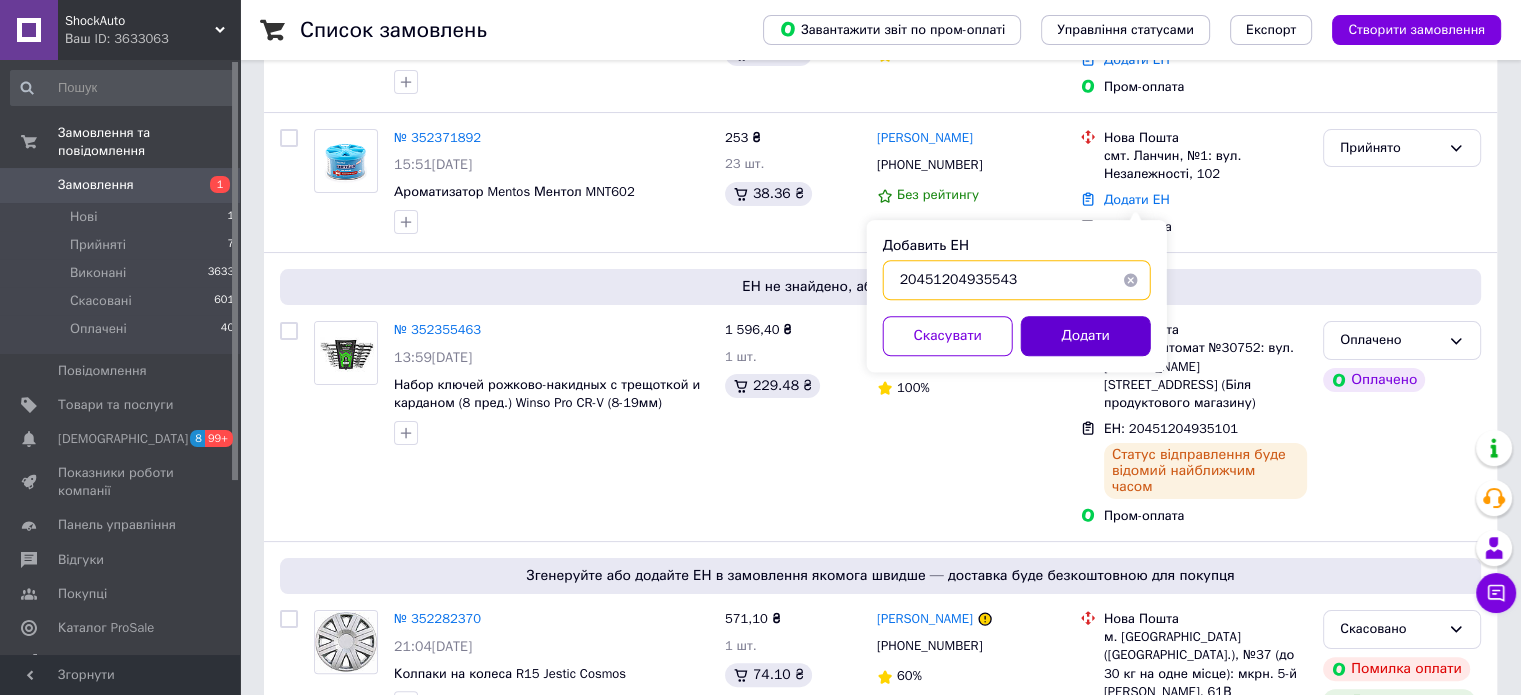 type on "20451204935543" 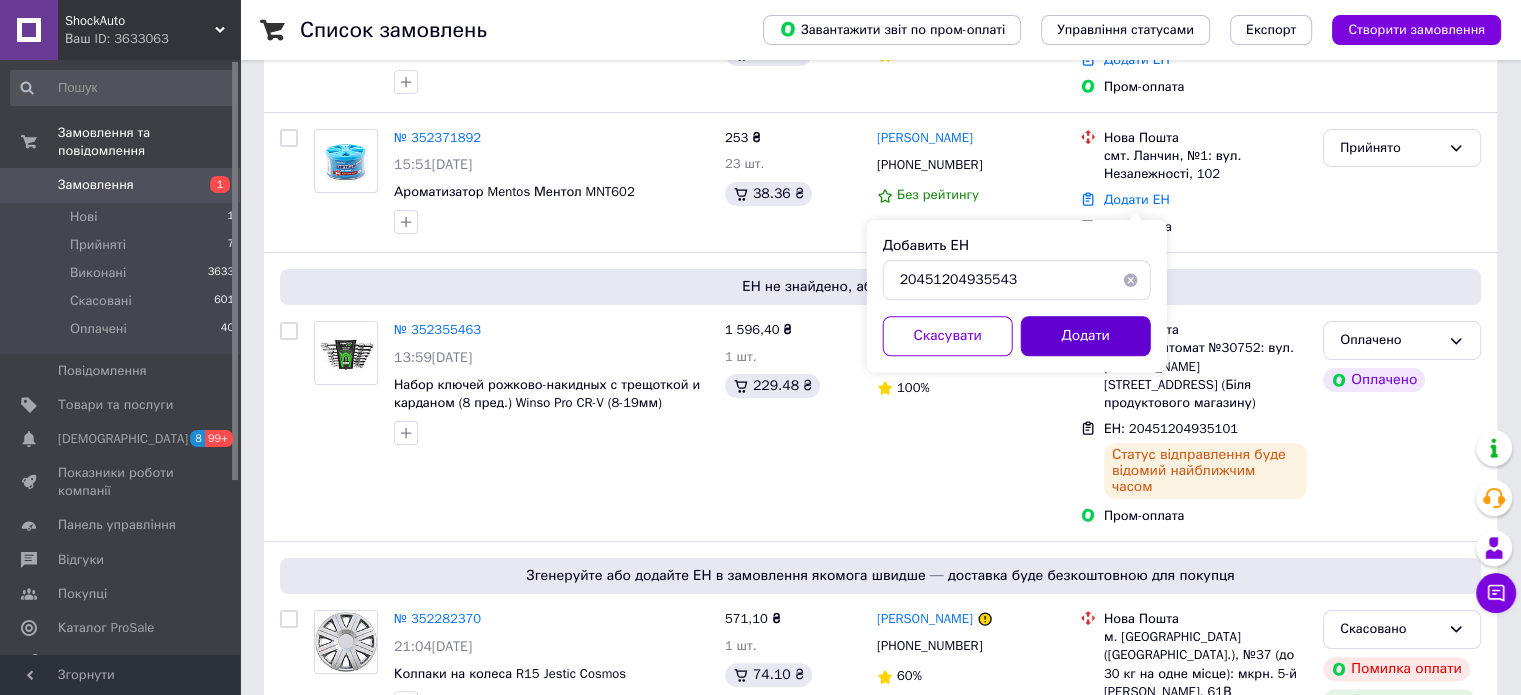 click on "Додати" at bounding box center (1086, 336) 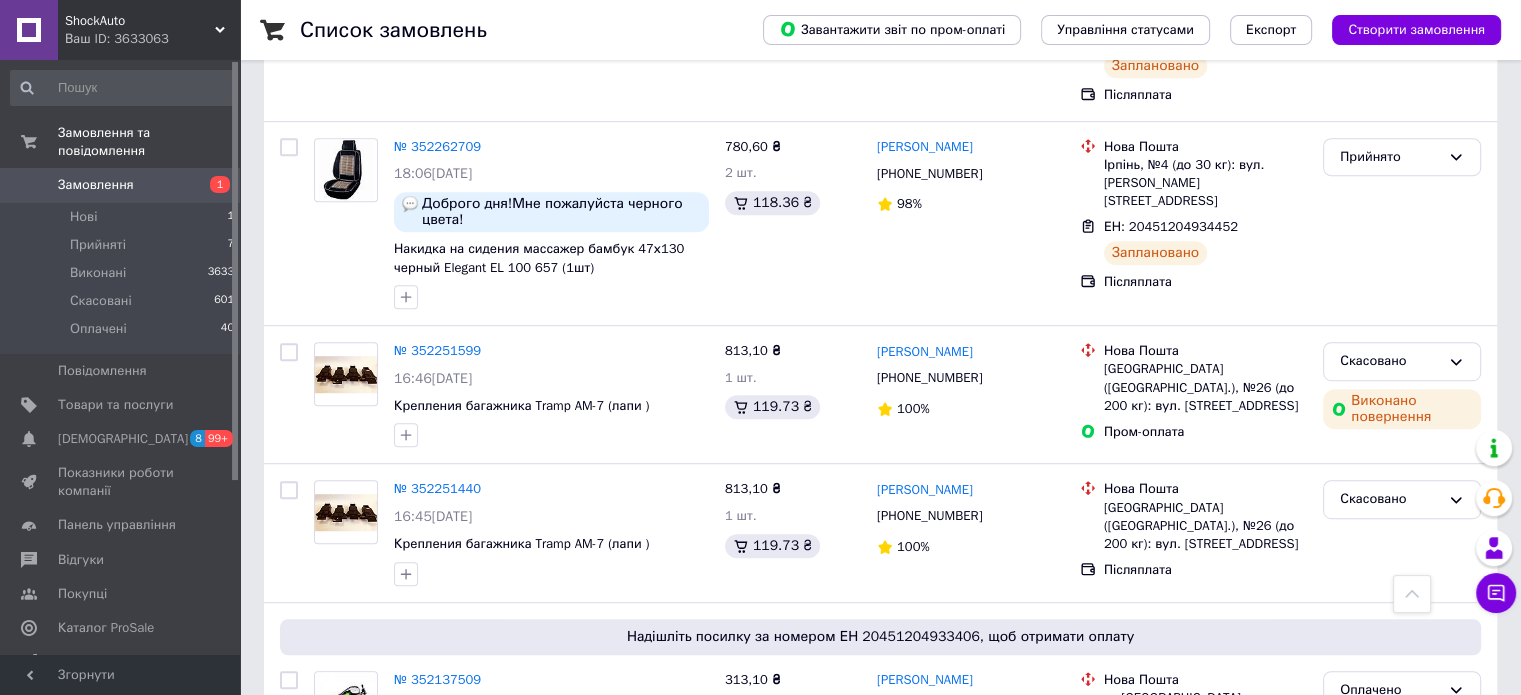scroll, scrollTop: 1184, scrollLeft: 0, axis: vertical 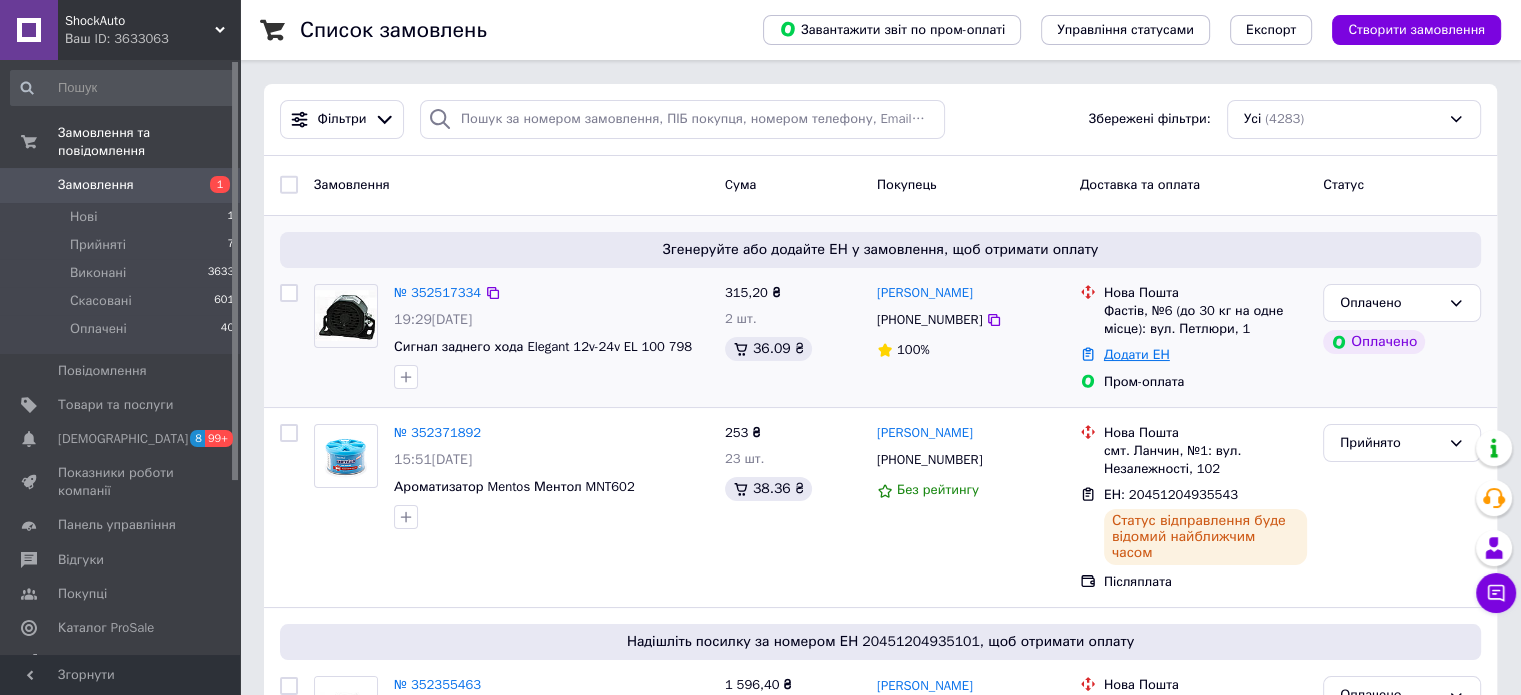 click on "Додати ЕН" at bounding box center (1137, 354) 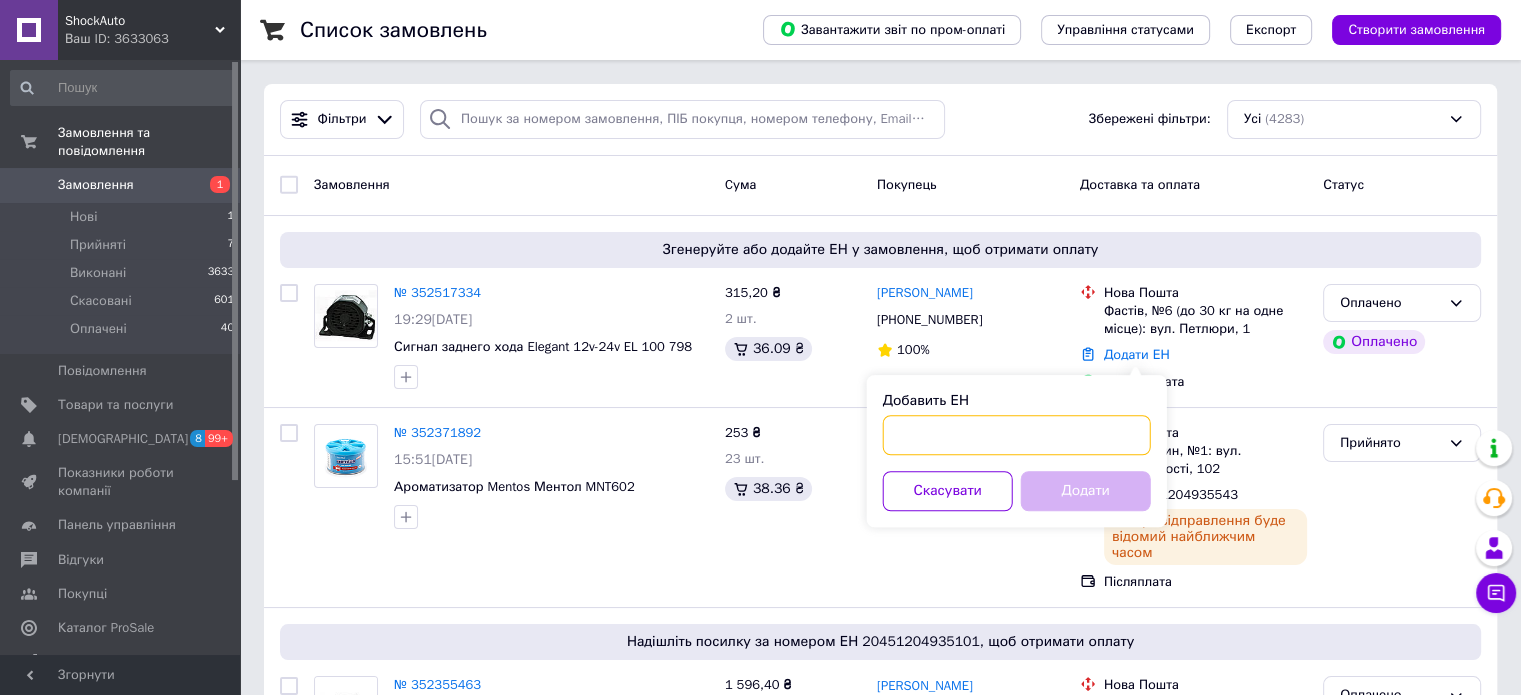 click on "Добавить ЕН" at bounding box center (1017, 435) 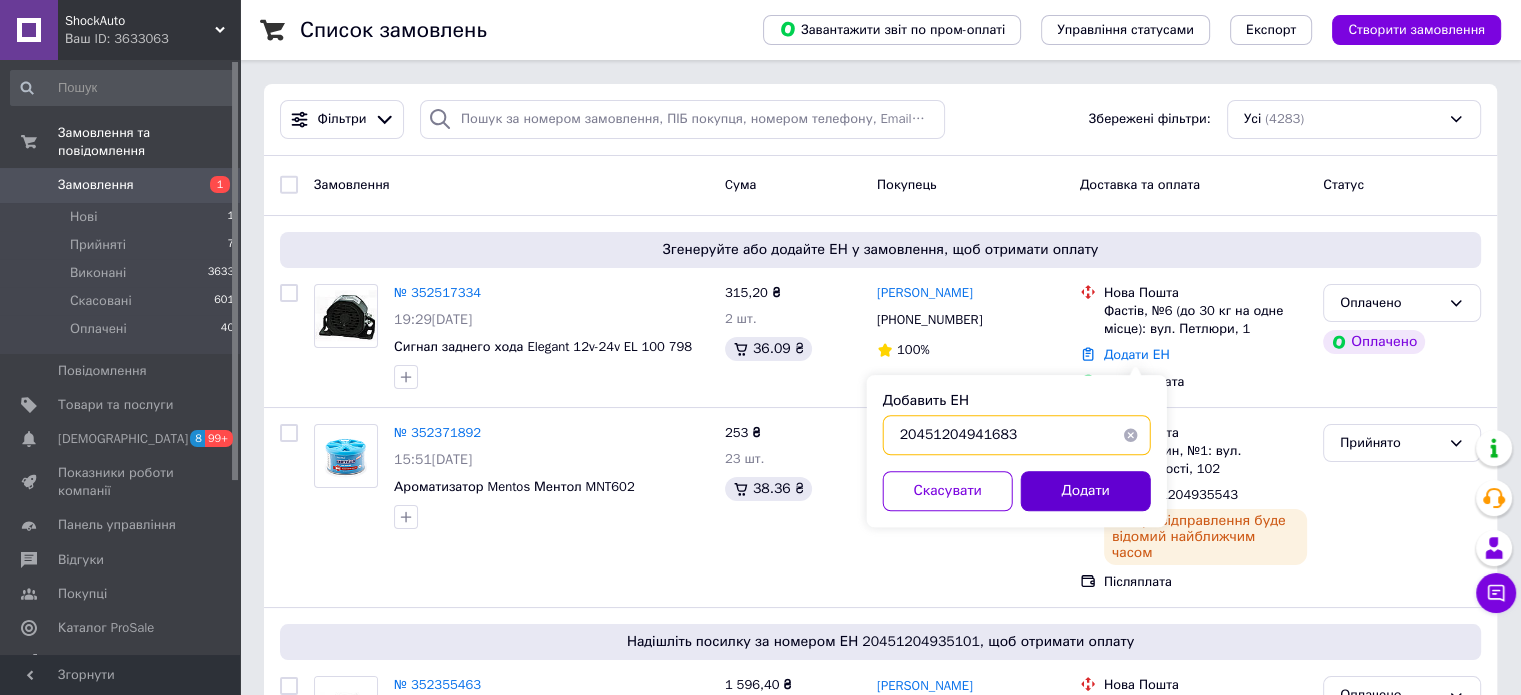 type on "20451204941683" 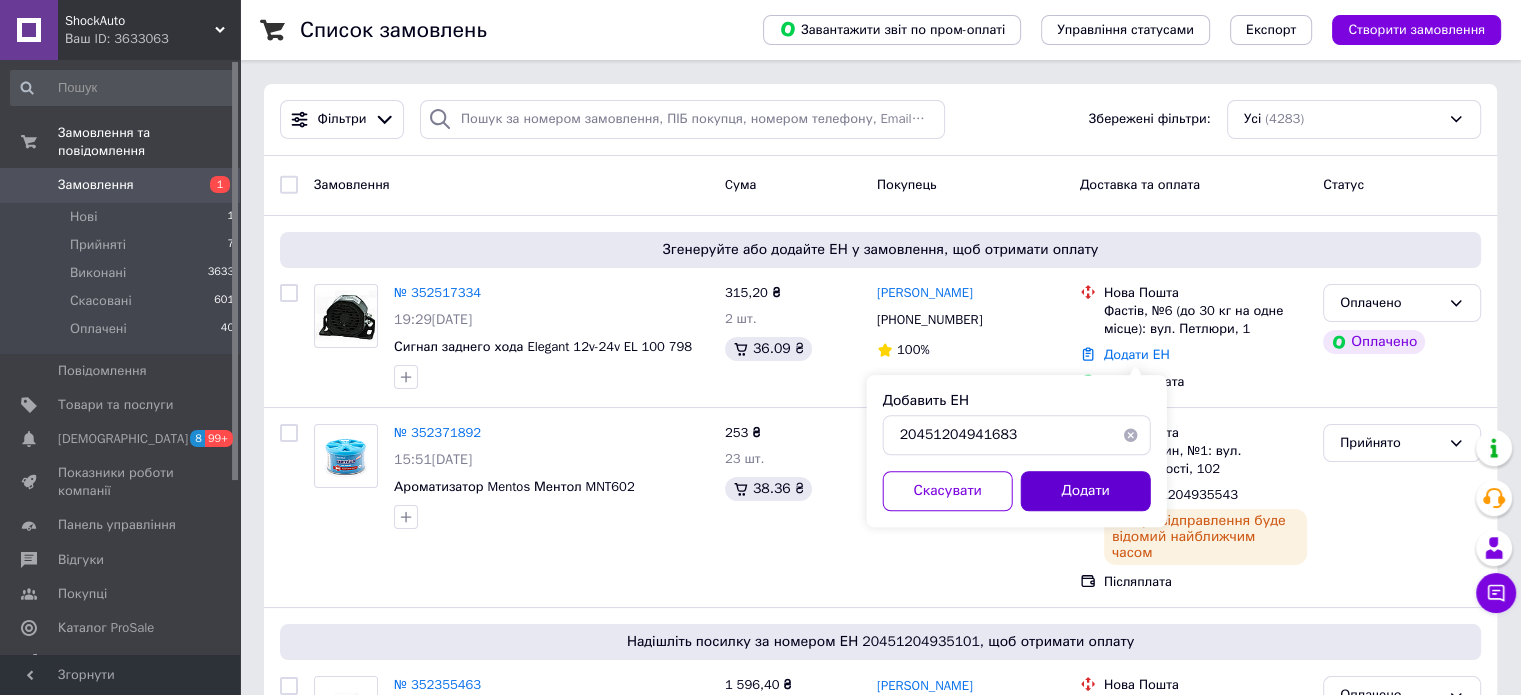 click on "Додати" at bounding box center [1086, 491] 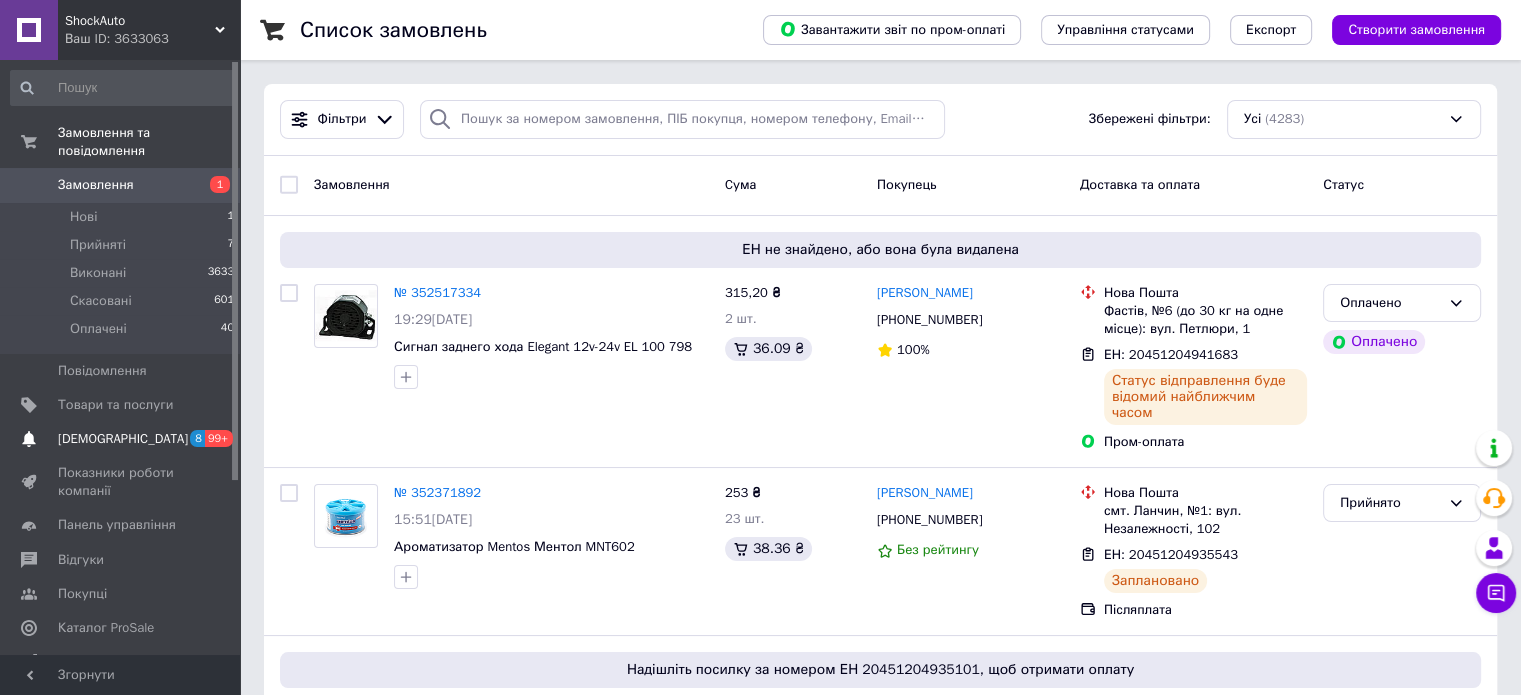 click on "[DEMOGRAPHIC_DATA]" at bounding box center [123, 439] 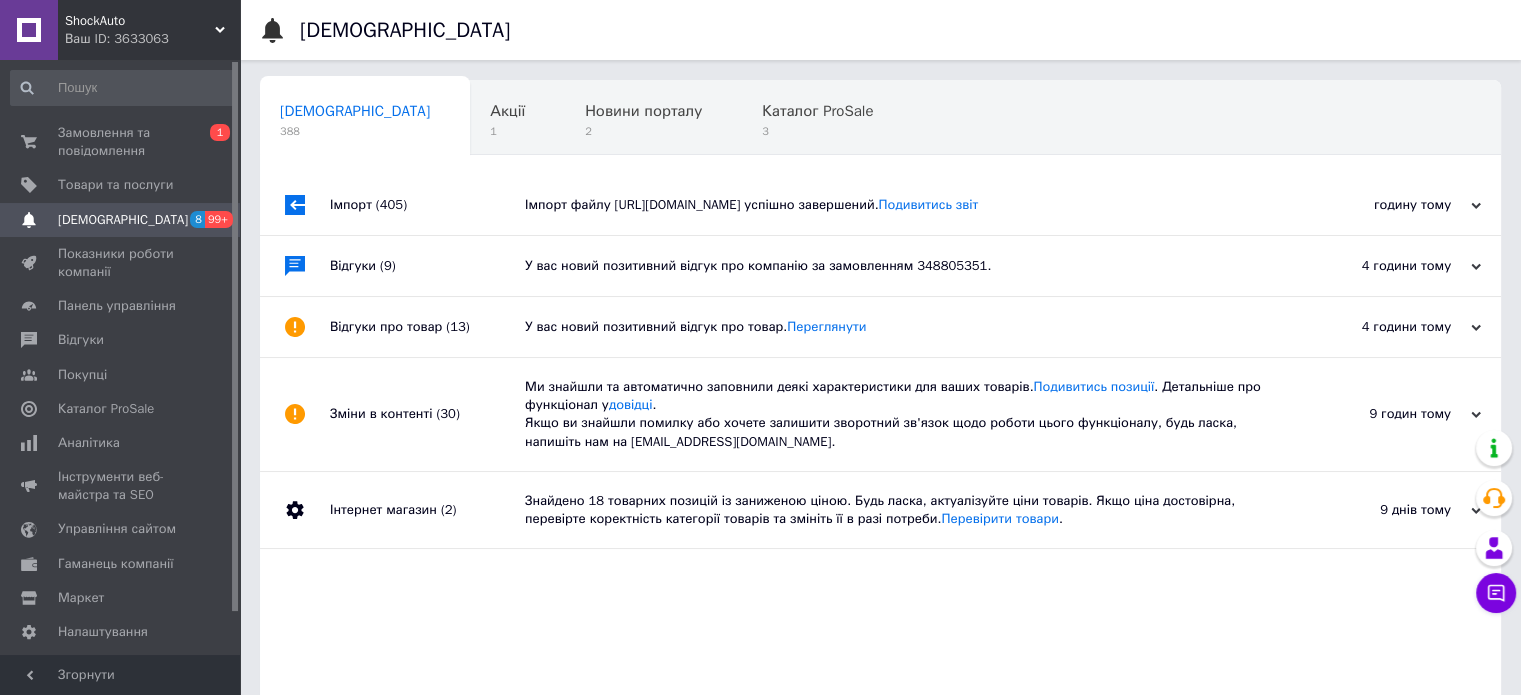 click on "У вас новий позитивний відгук про компанію за замовленням 348805351." at bounding box center (903, 266) 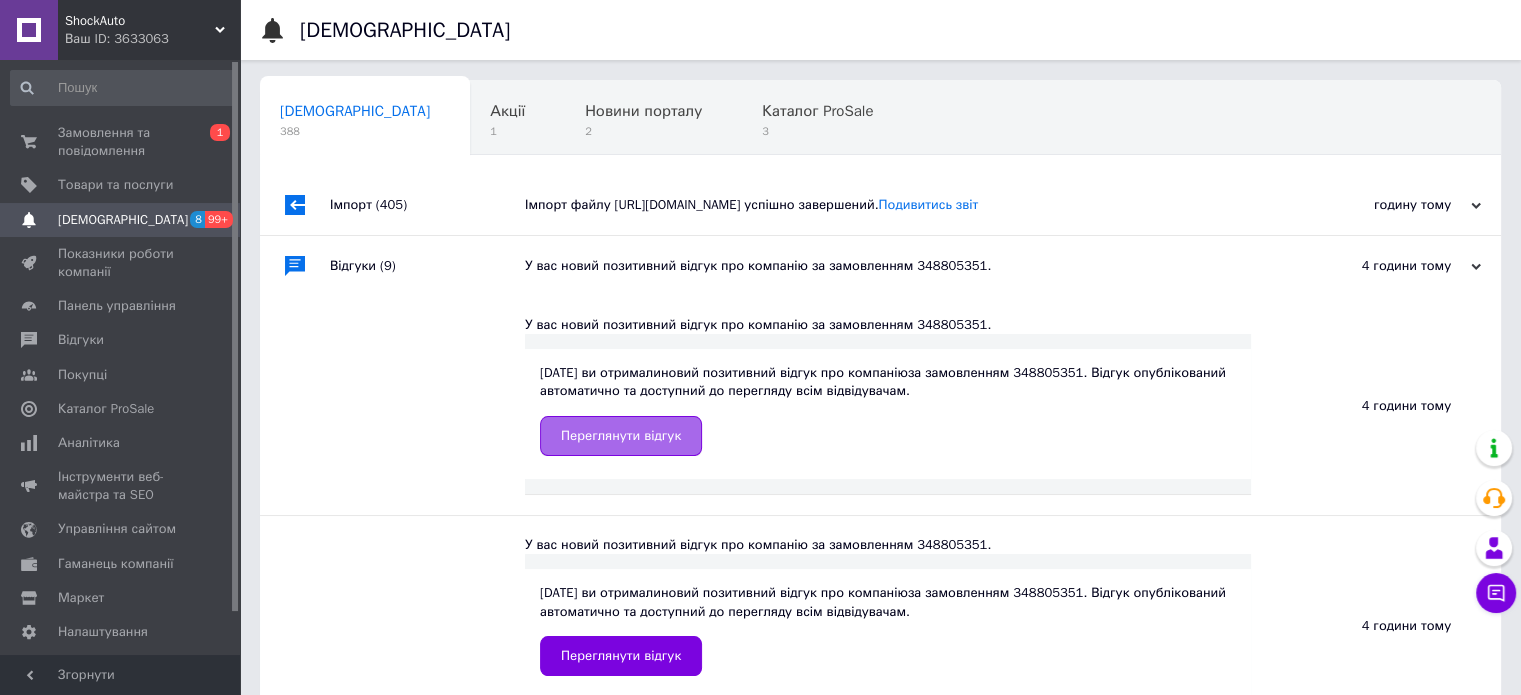 click on "Переглянути відгук" at bounding box center (621, 436) 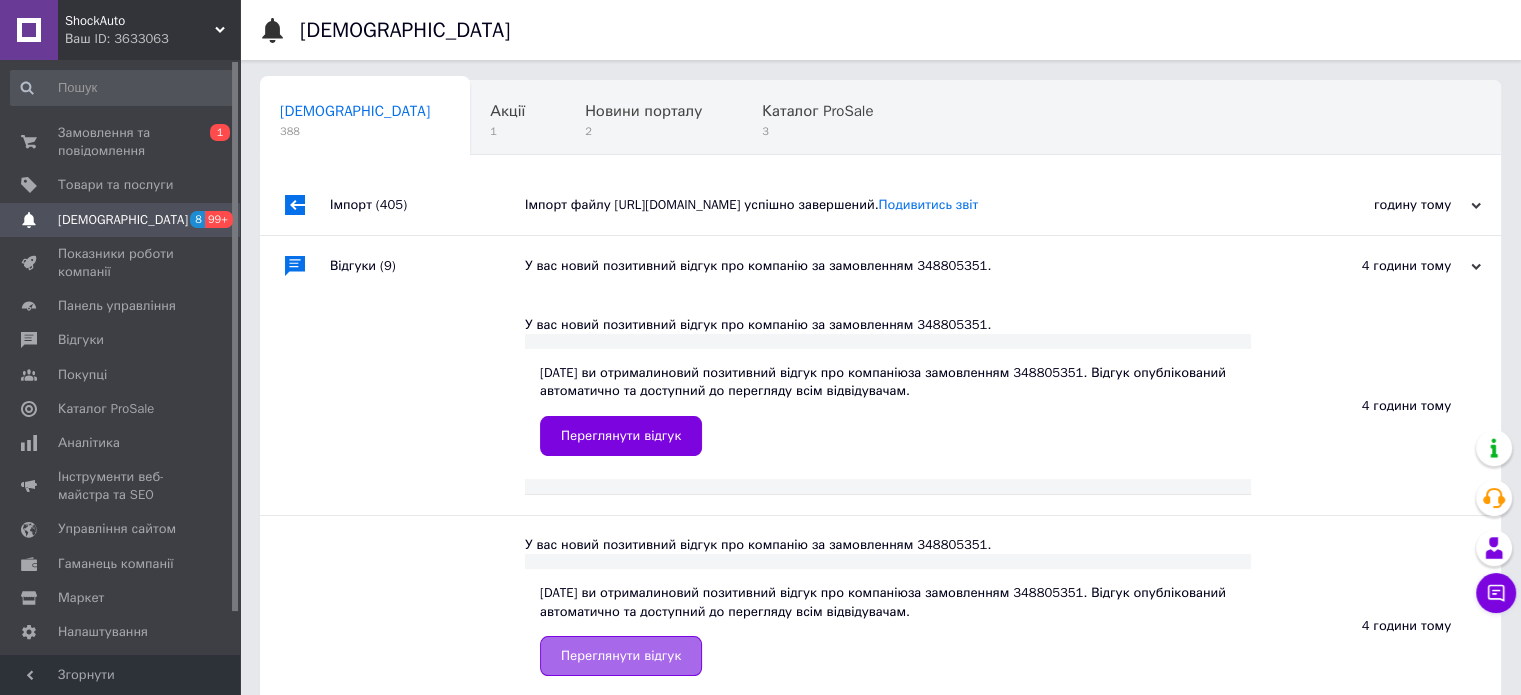 click on "Переглянути відгук" at bounding box center (621, 656) 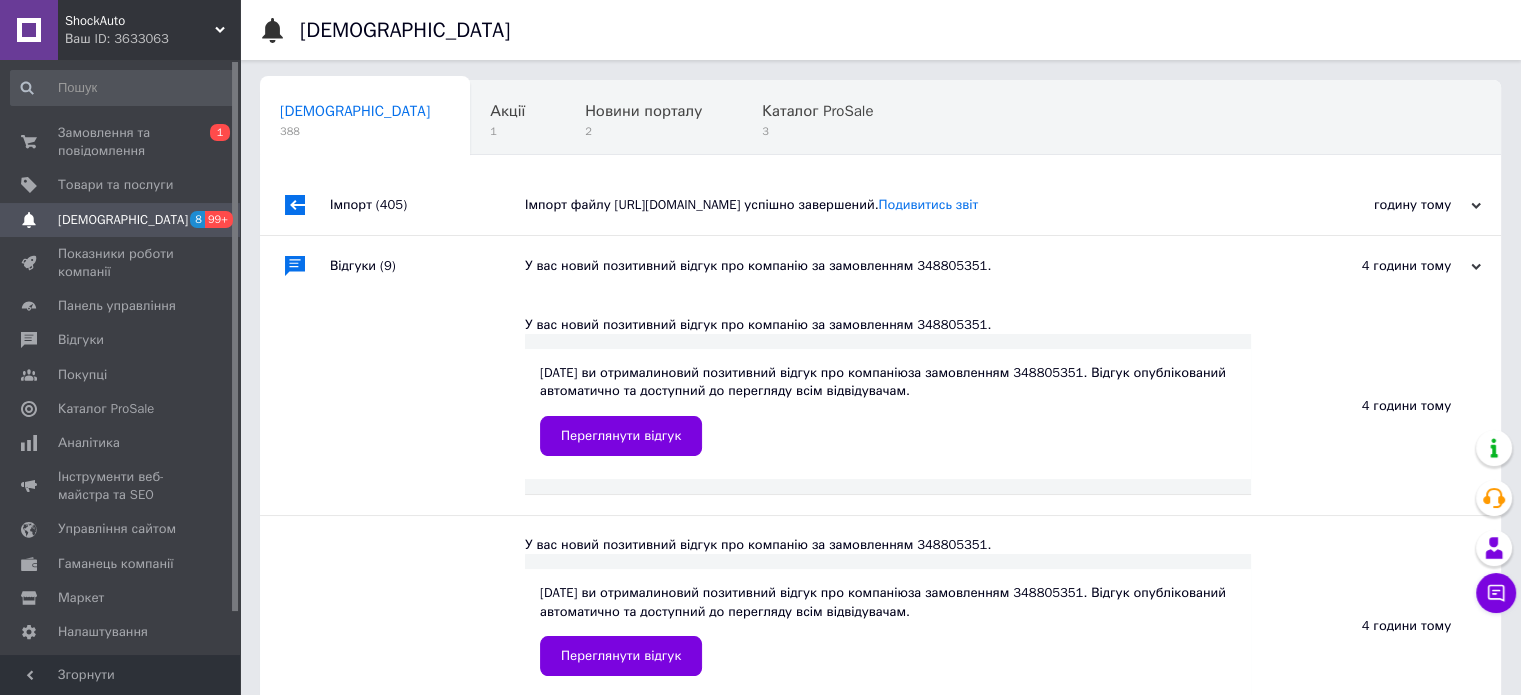 click on "Відгуки   (9)" at bounding box center (427, 266) 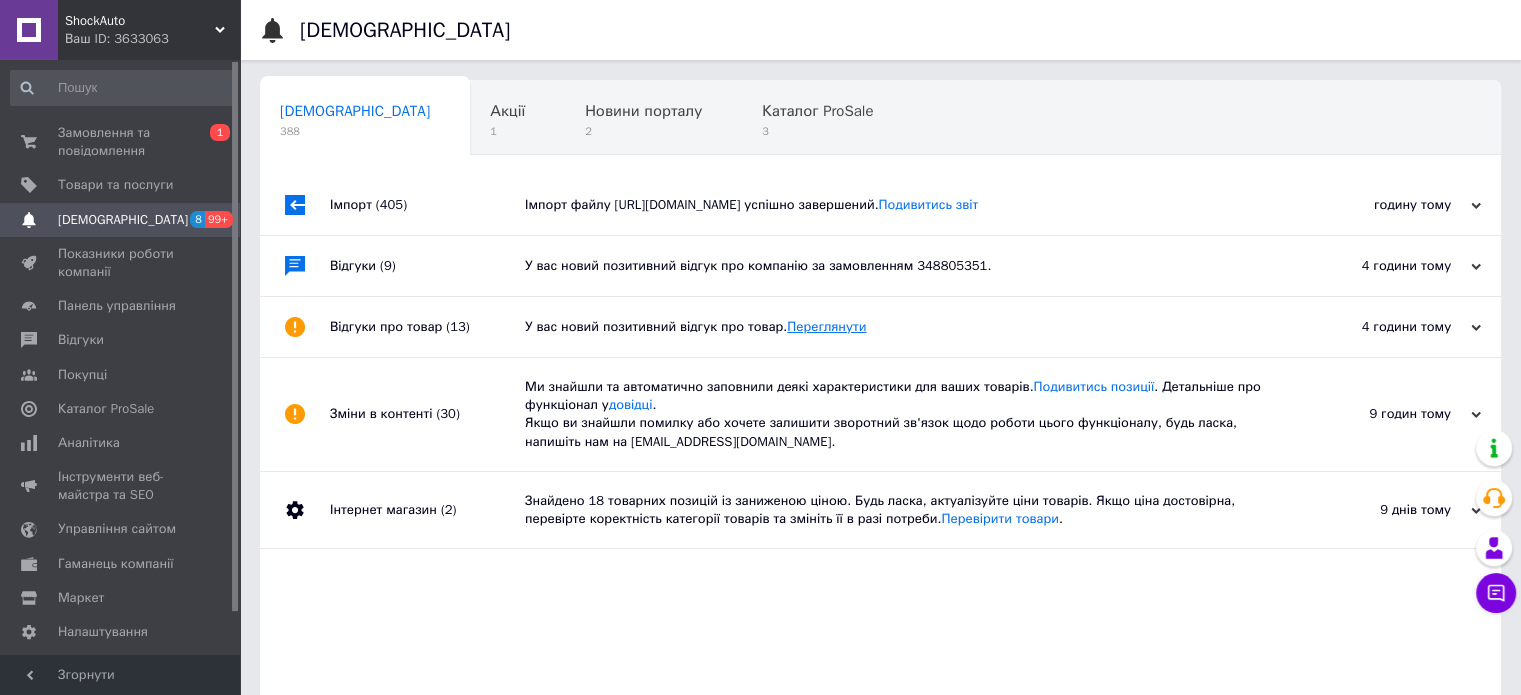 click on "Переглянути" at bounding box center [826, 326] 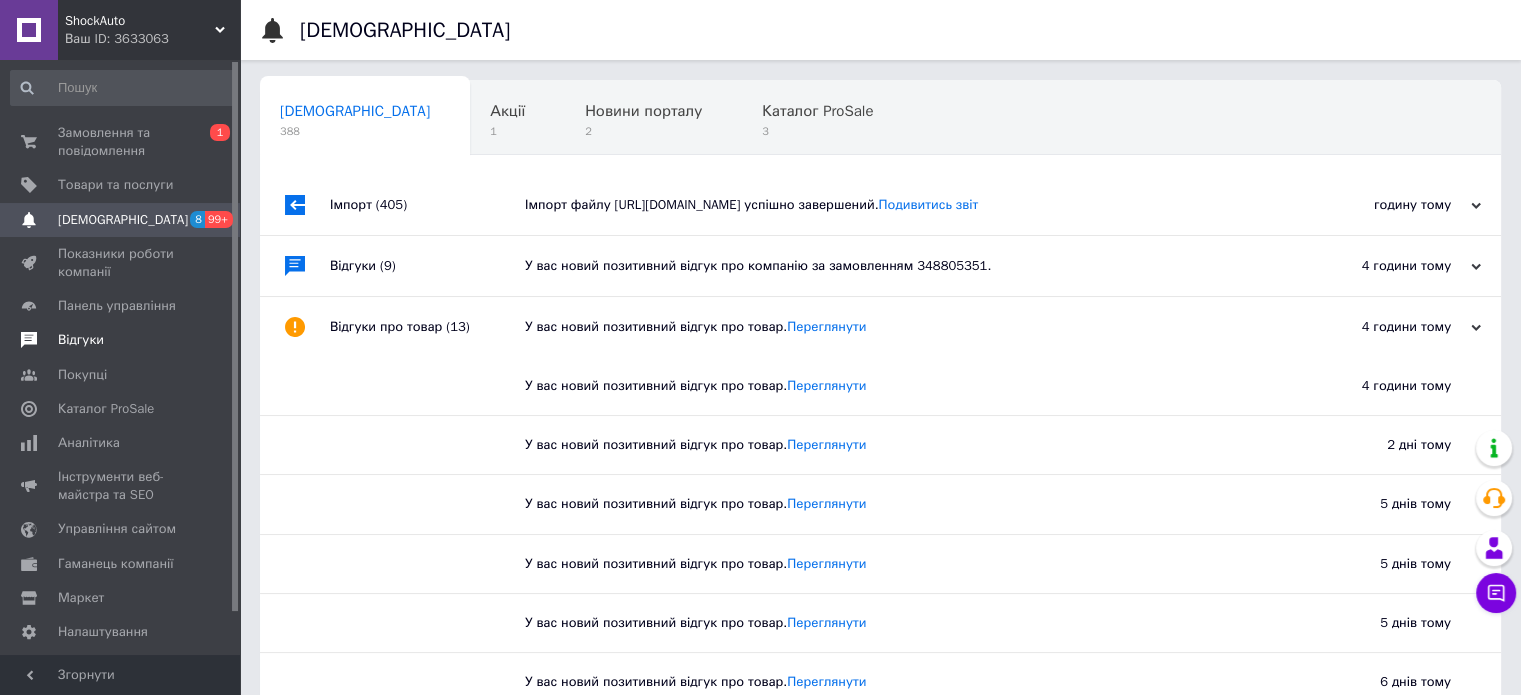 click on "Відгуки" at bounding box center (121, 340) 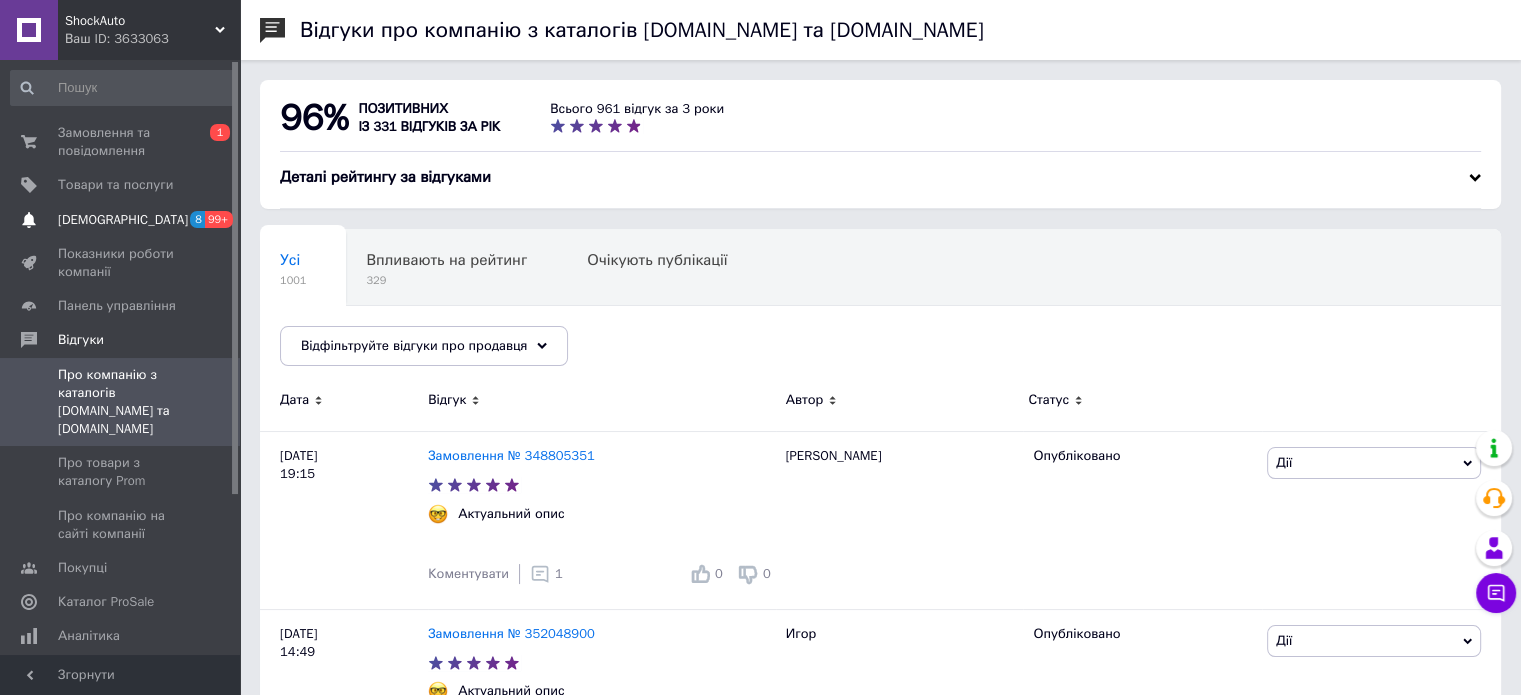 click on "[DEMOGRAPHIC_DATA] 8 99+" at bounding box center [123, 220] 